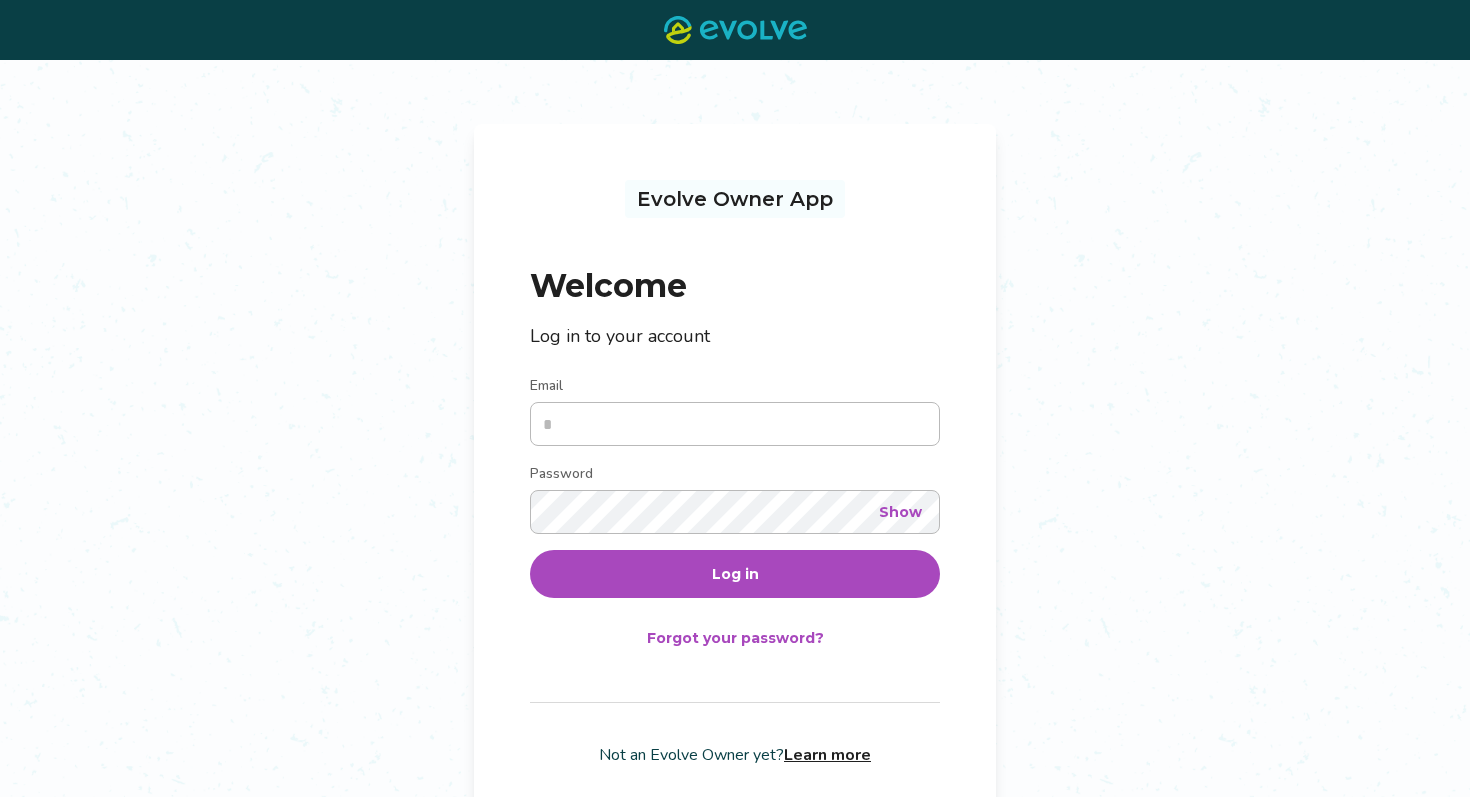 scroll, scrollTop: 0, scrollLeft: 0, axis: both 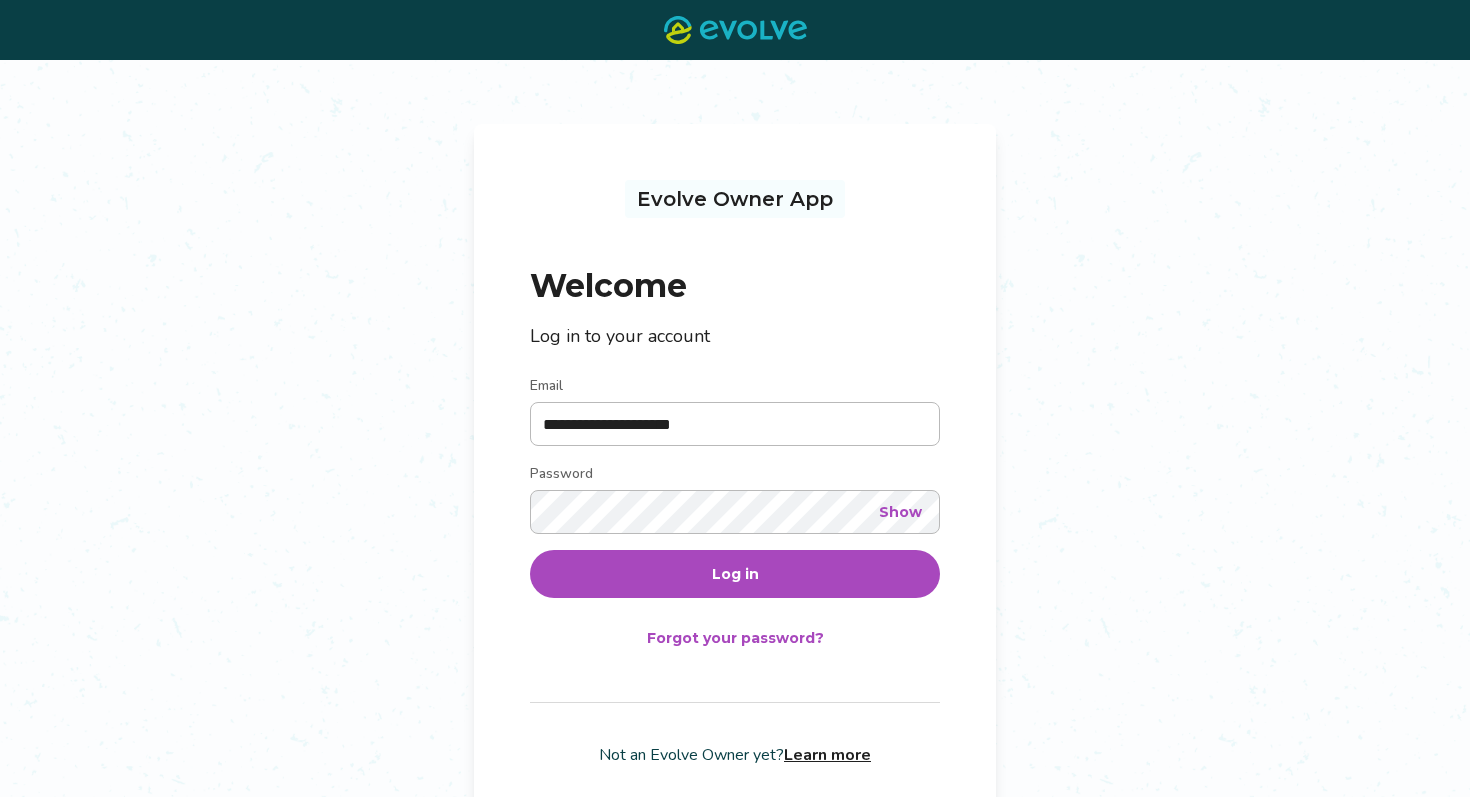 click on "Show" at bounding box center [900, 512] 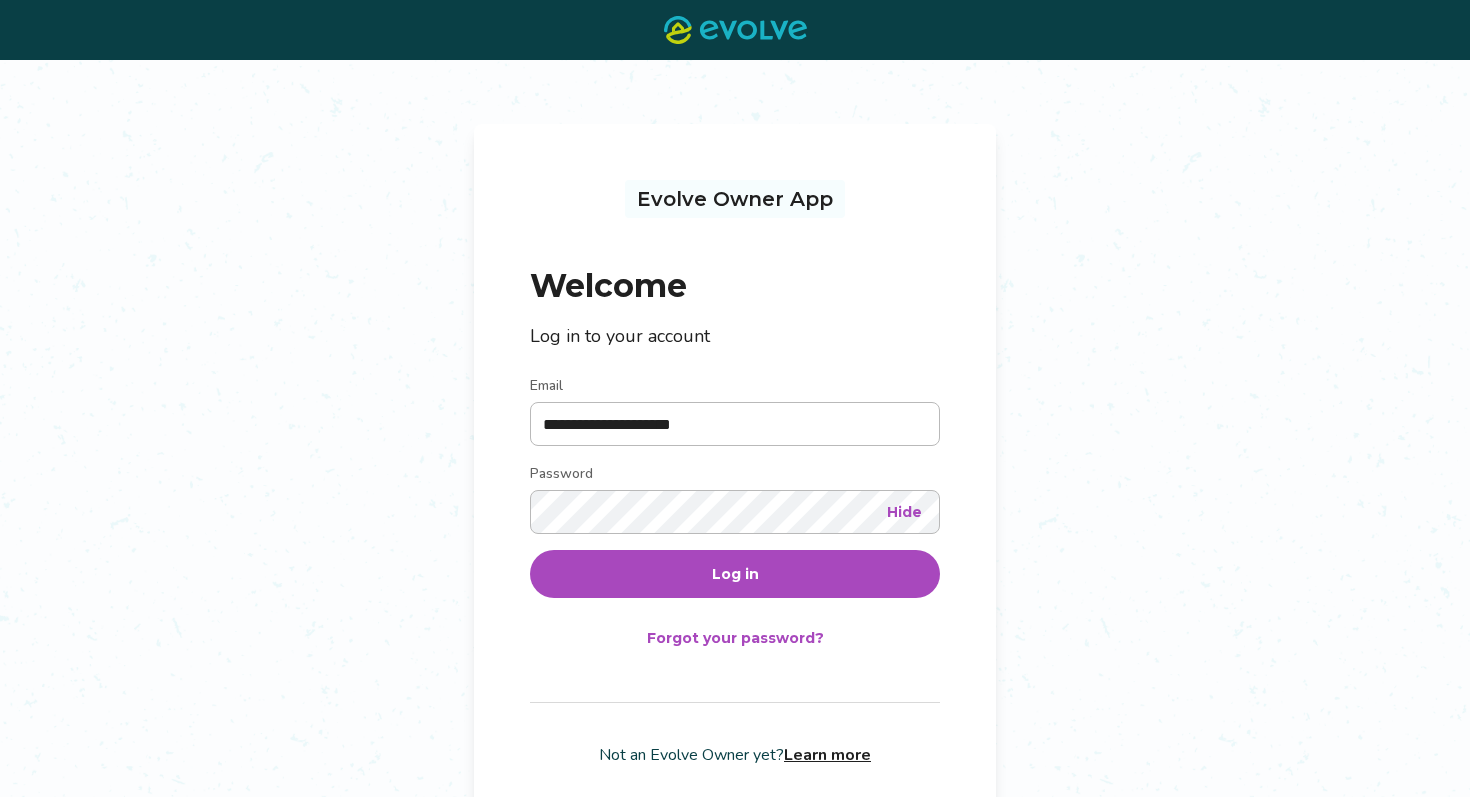 click on "Log in" at bounding box center (735, 574) 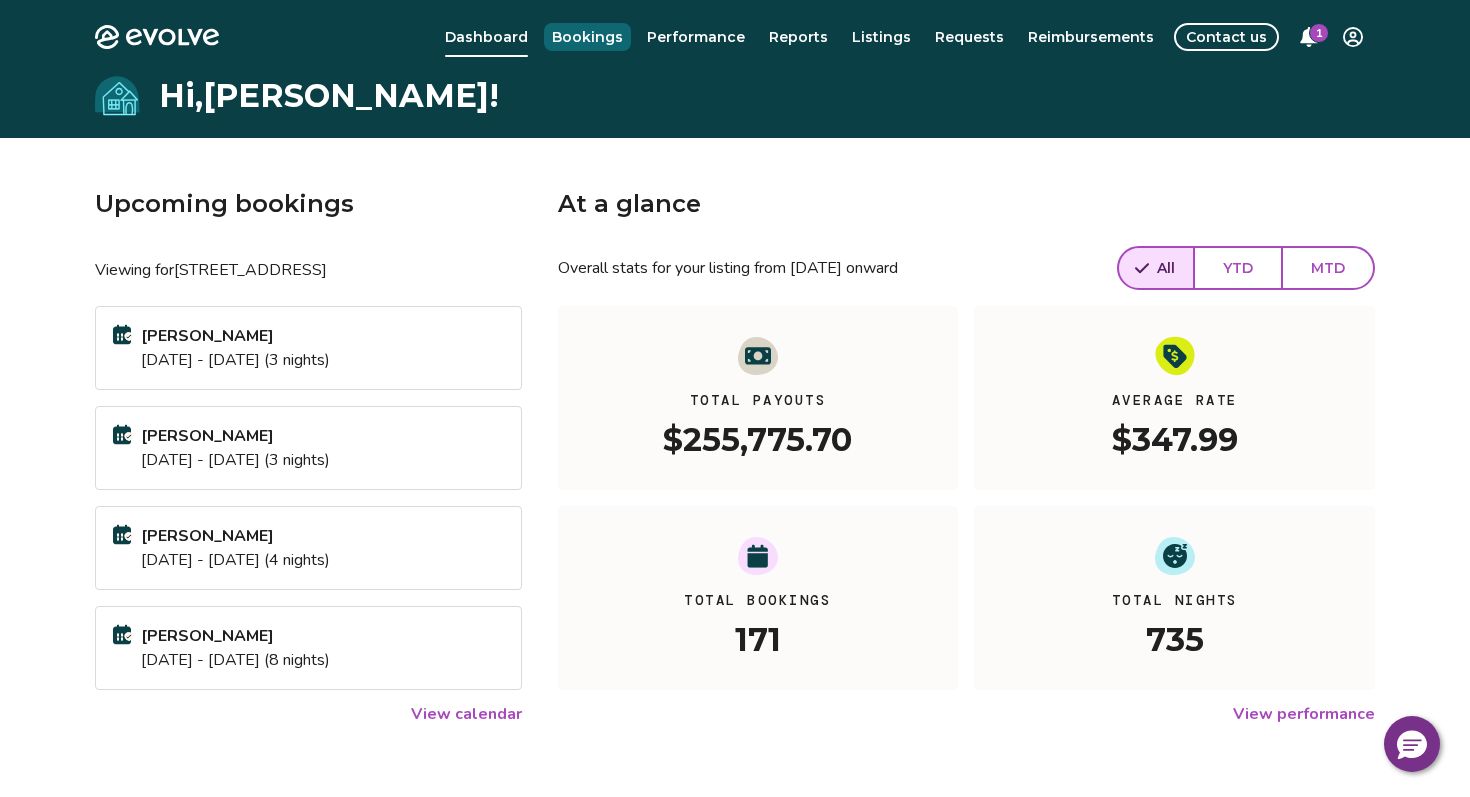 click on "Bookings" at bounding box center [587, 37] 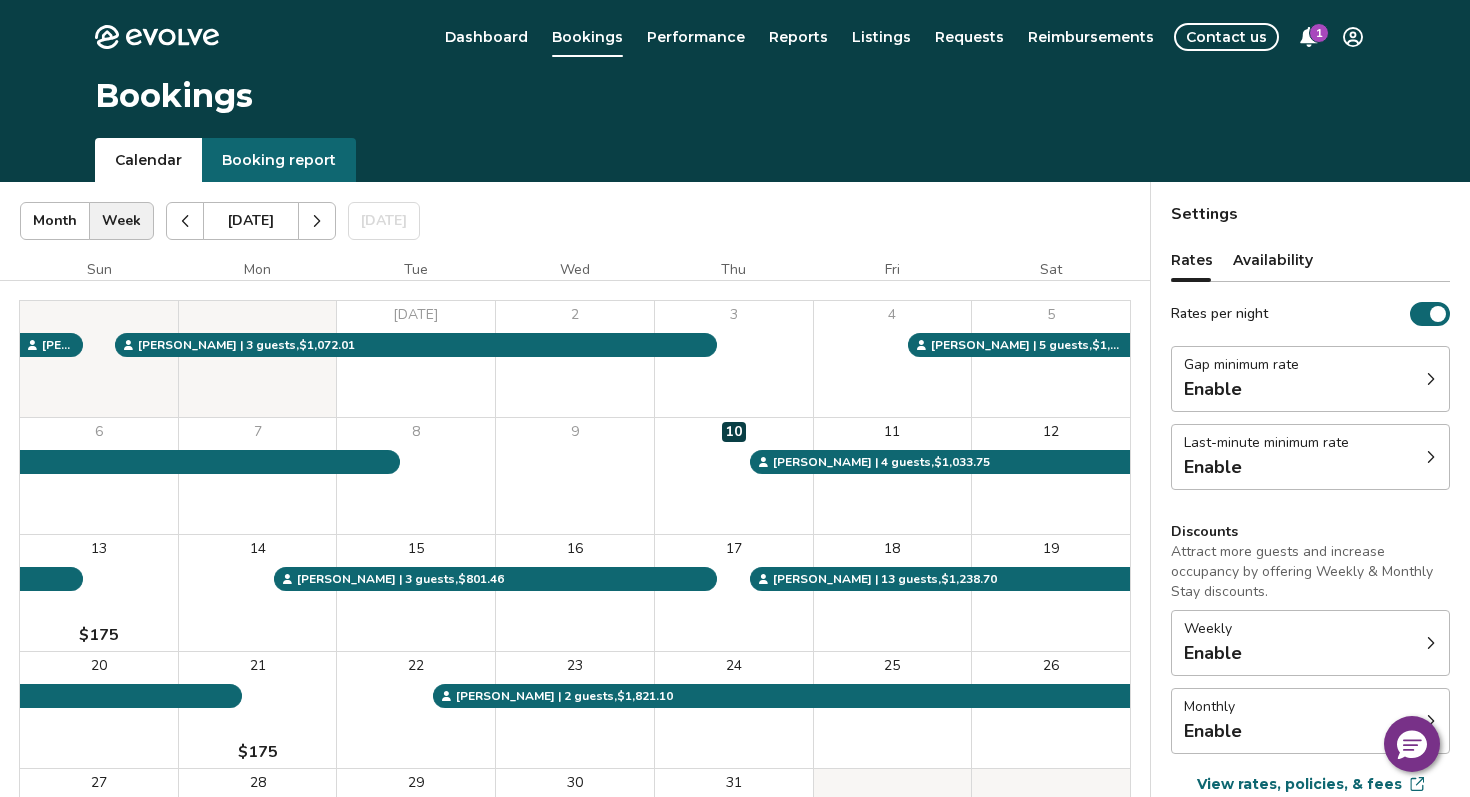 click at bounding box center (185, 221) 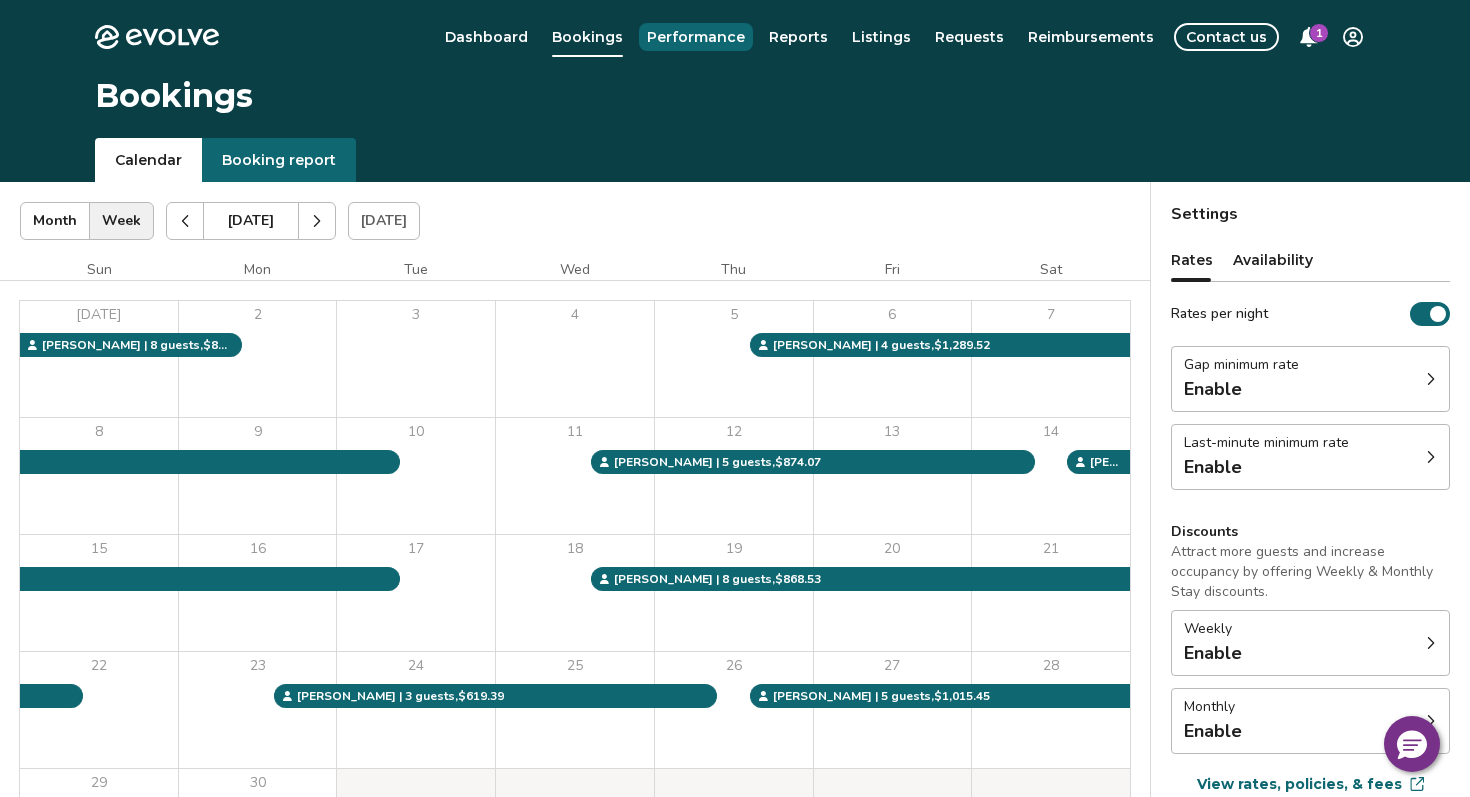 click on "Performance" at bounding box center (696, 37) 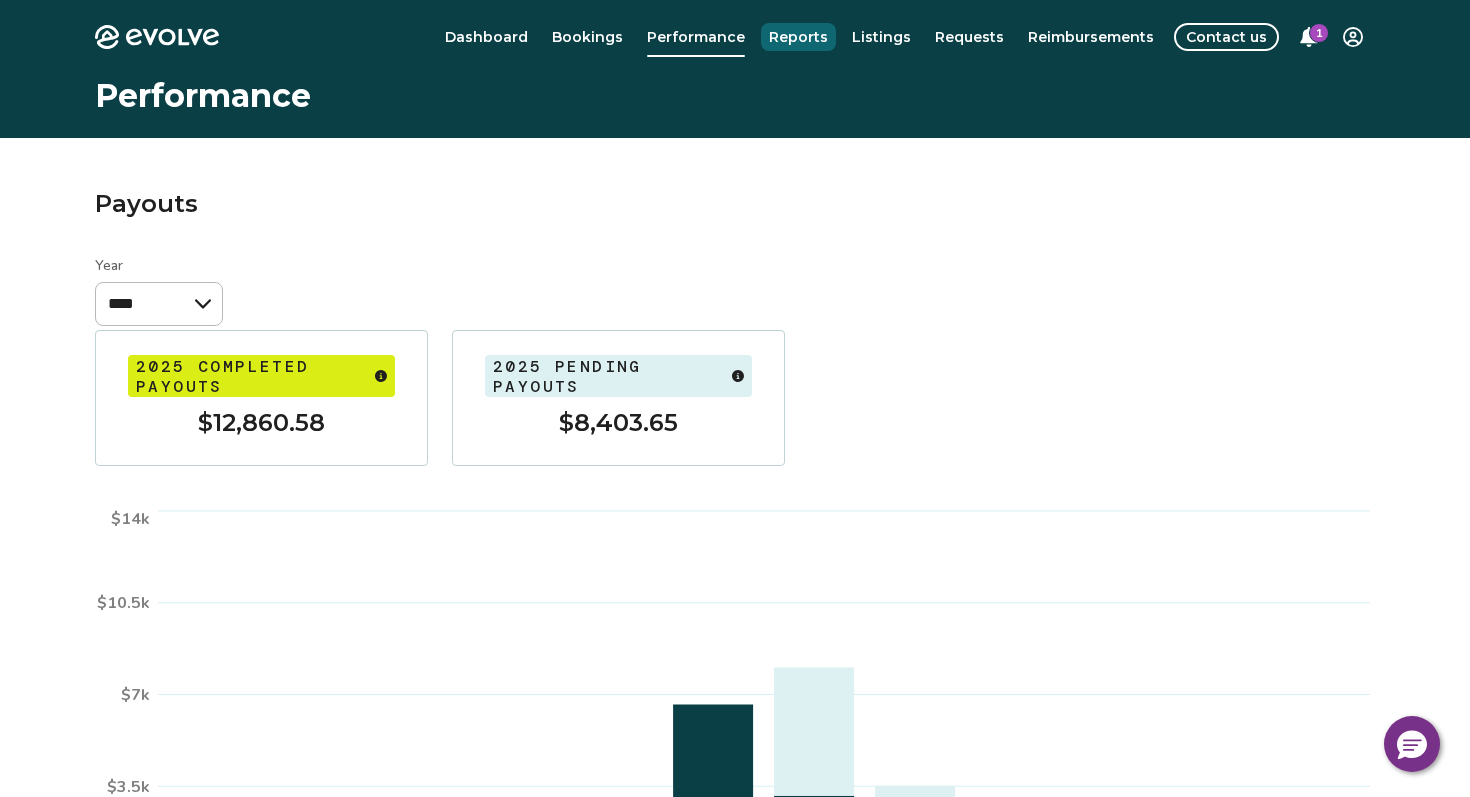 click on "Reports" at bounding box center (798, 37) 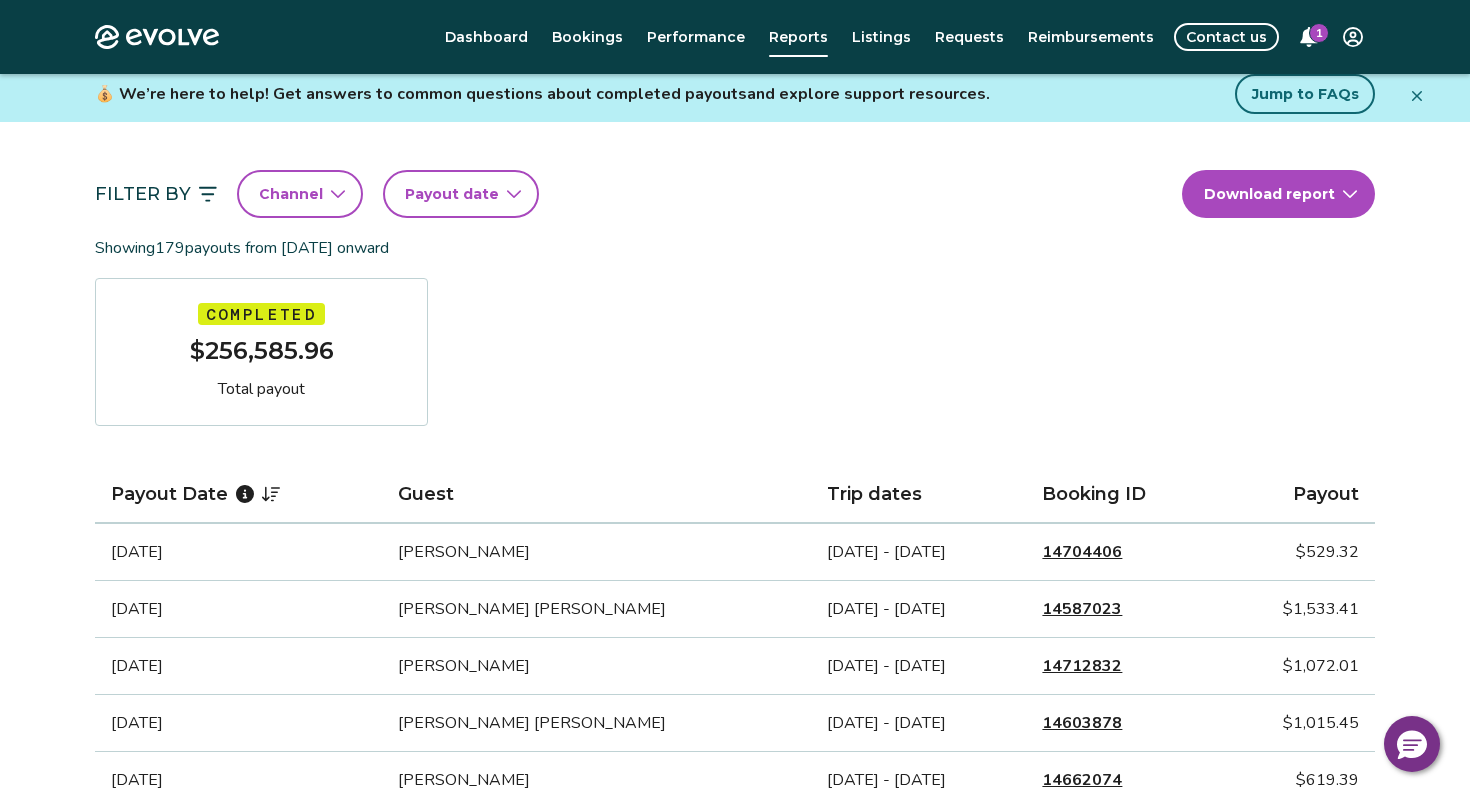 scroll, scrollTop: 66, scrollLeft: 0, axis: vertical 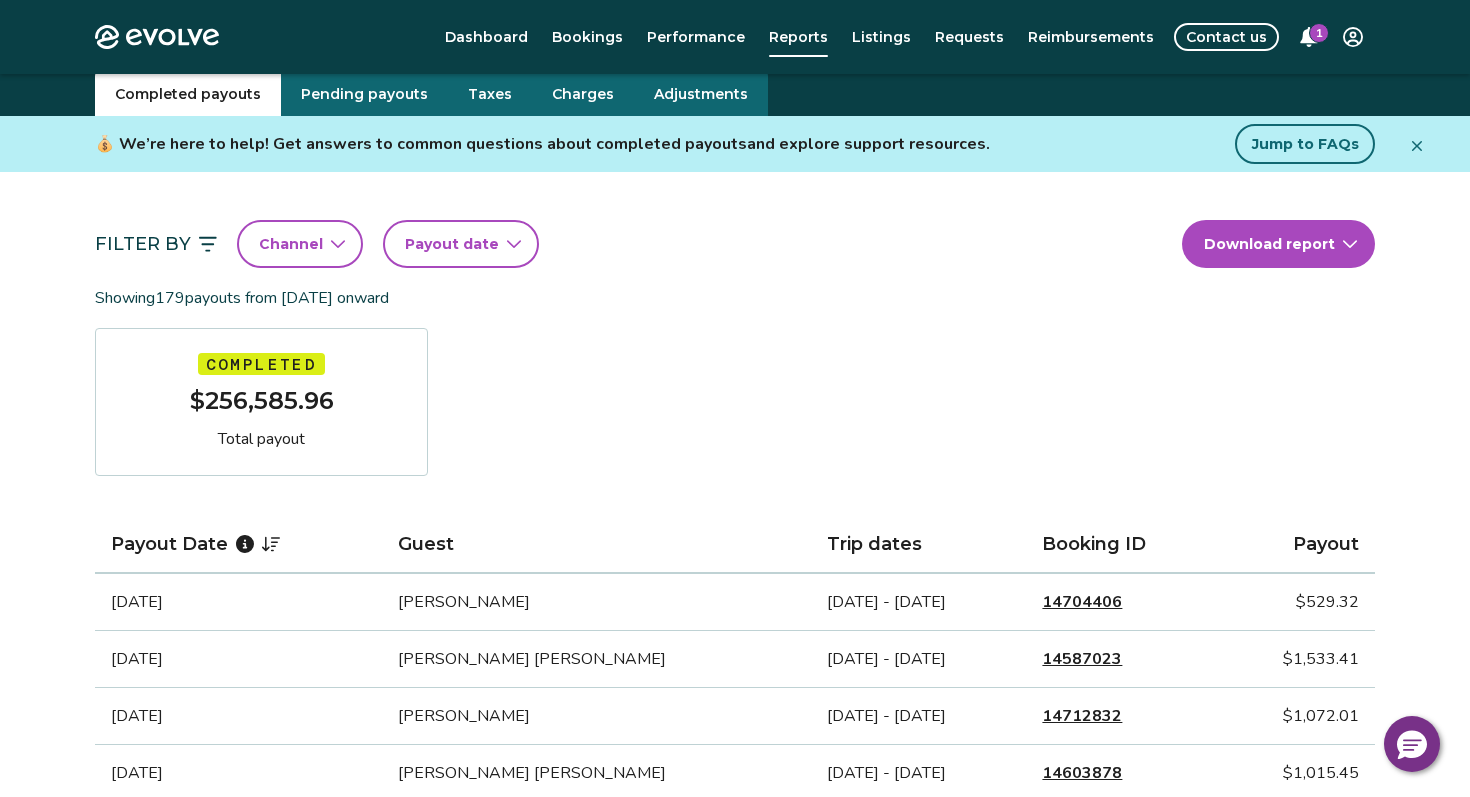 click on "Channel" at bounding box center [291, 244] 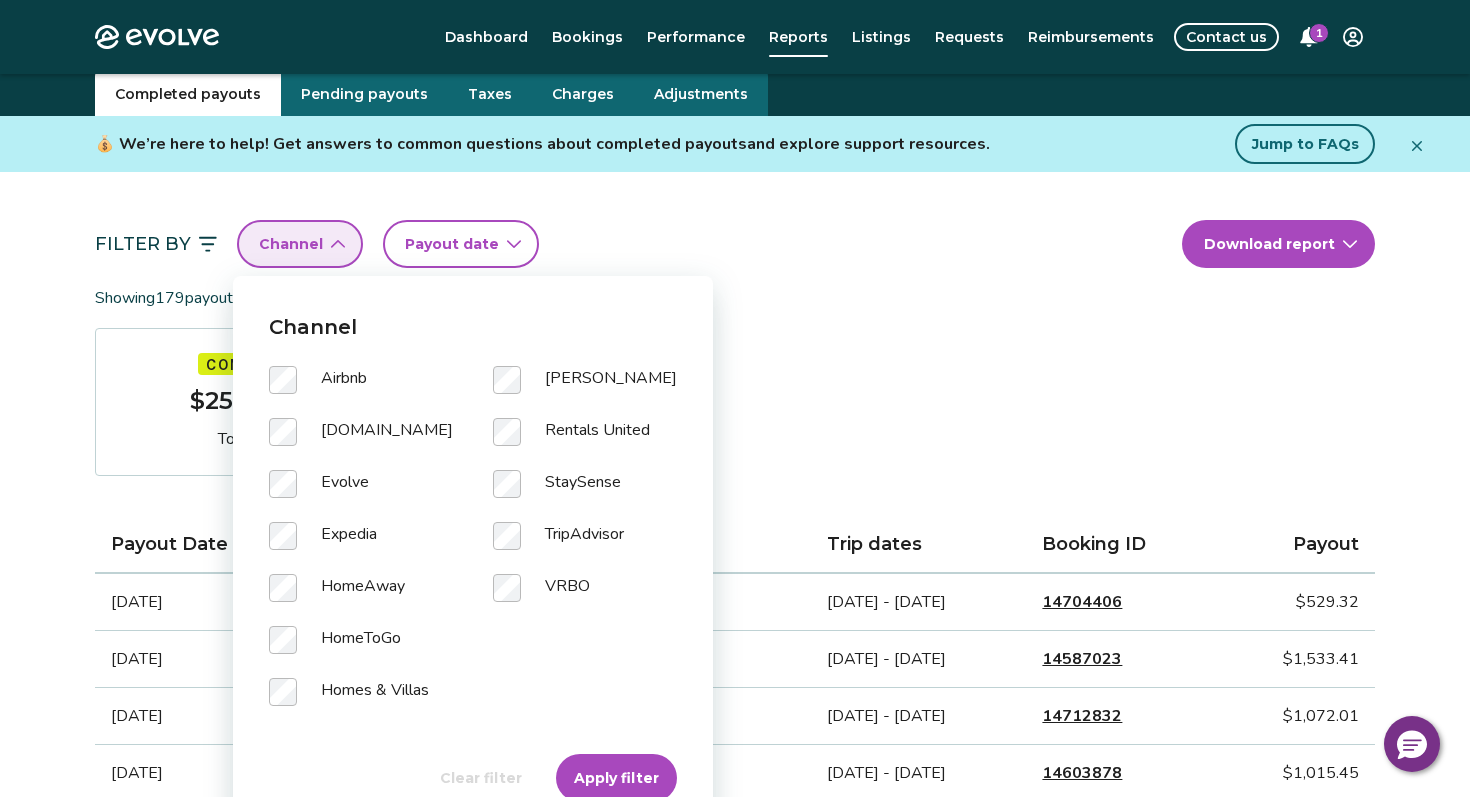 click on "Payout date" at bounding box center [452, 244] 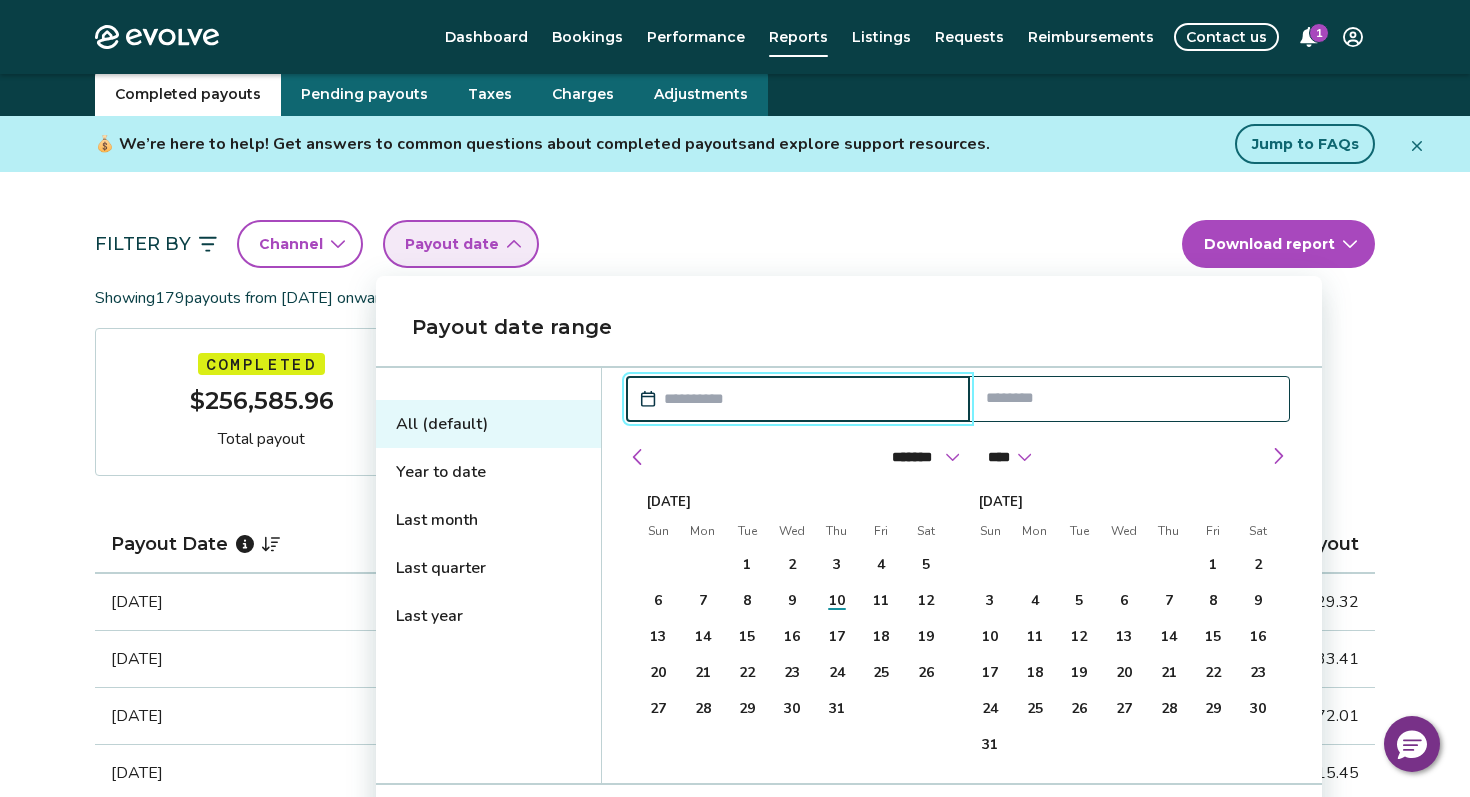click on "Filter By  Channel Payout date Download   report" at bounding box center (735, 244) 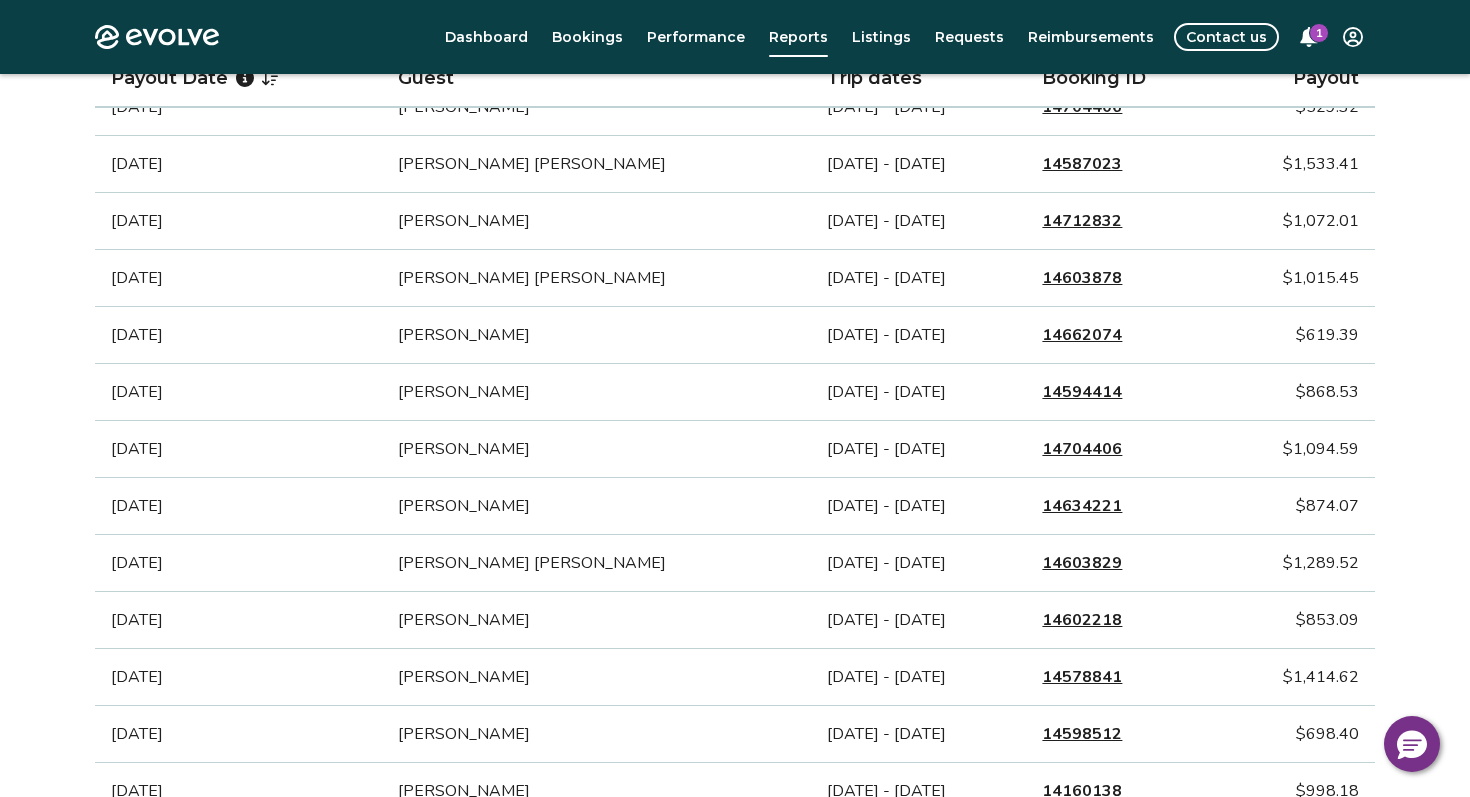 scroll, scrollTop: 566, scrollLeft: 0, axis: vertical 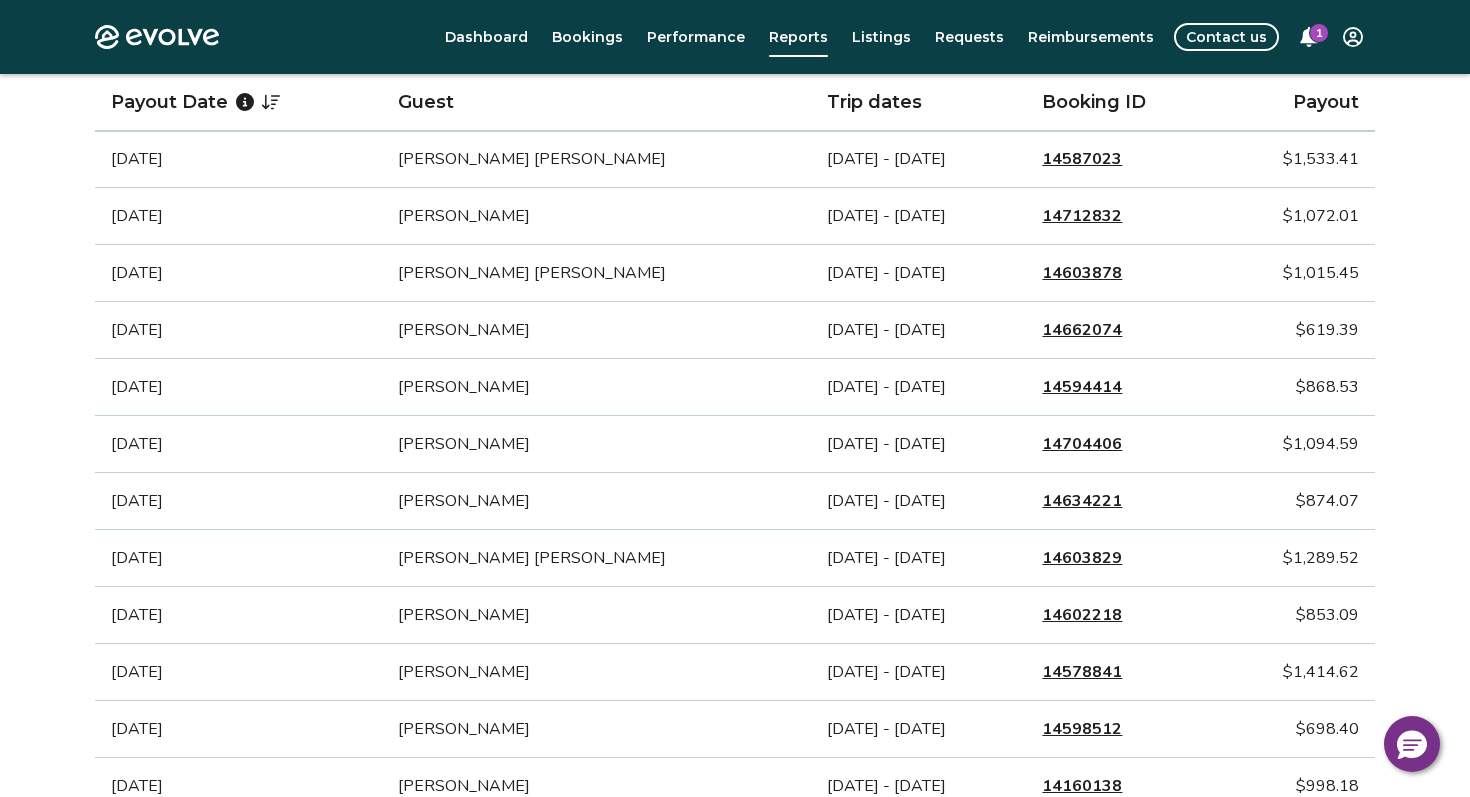 click on "14603878" at bounding box center (1082, 273) 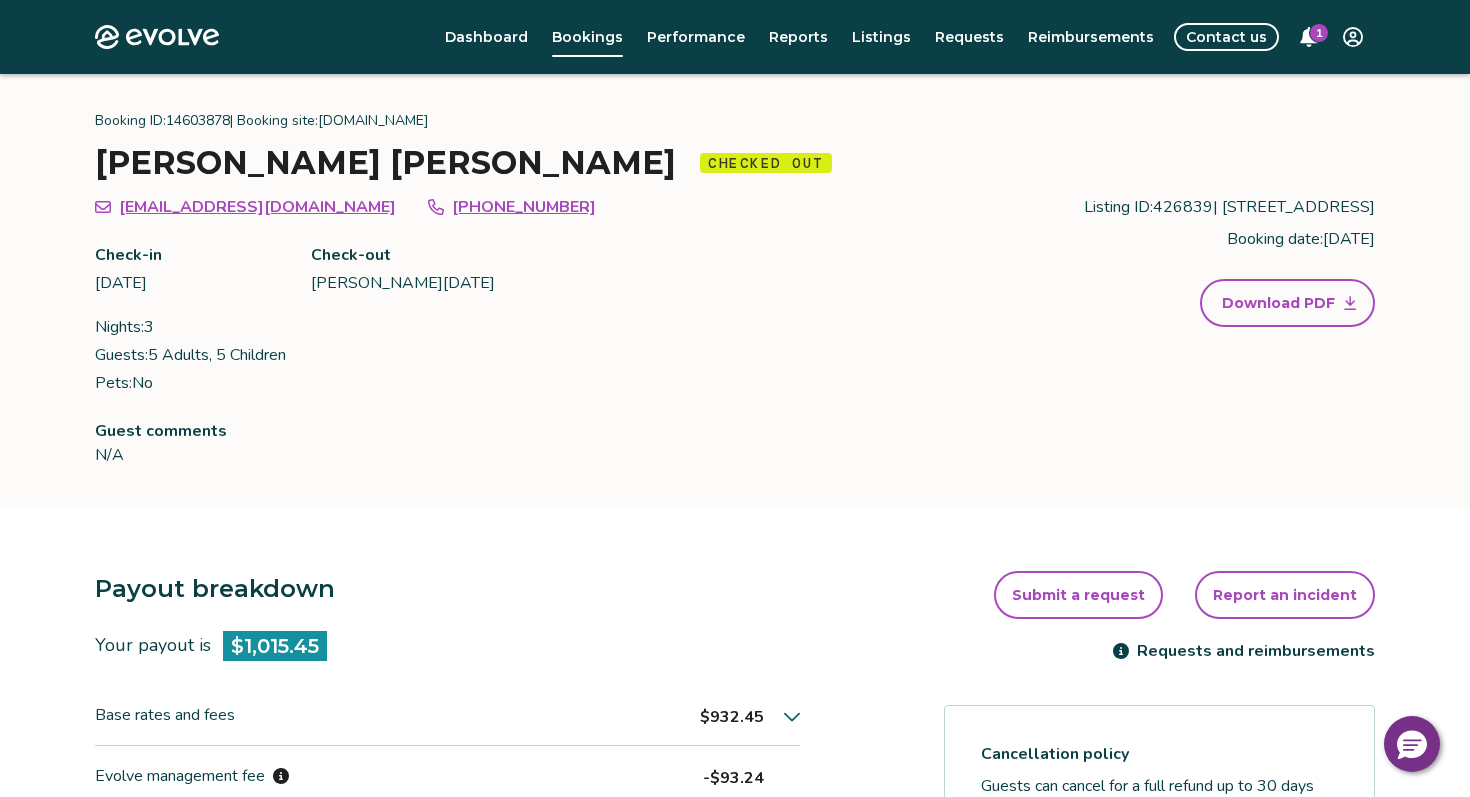 scroll, scrollTop: 0, scrollLeft: 0, axis: both 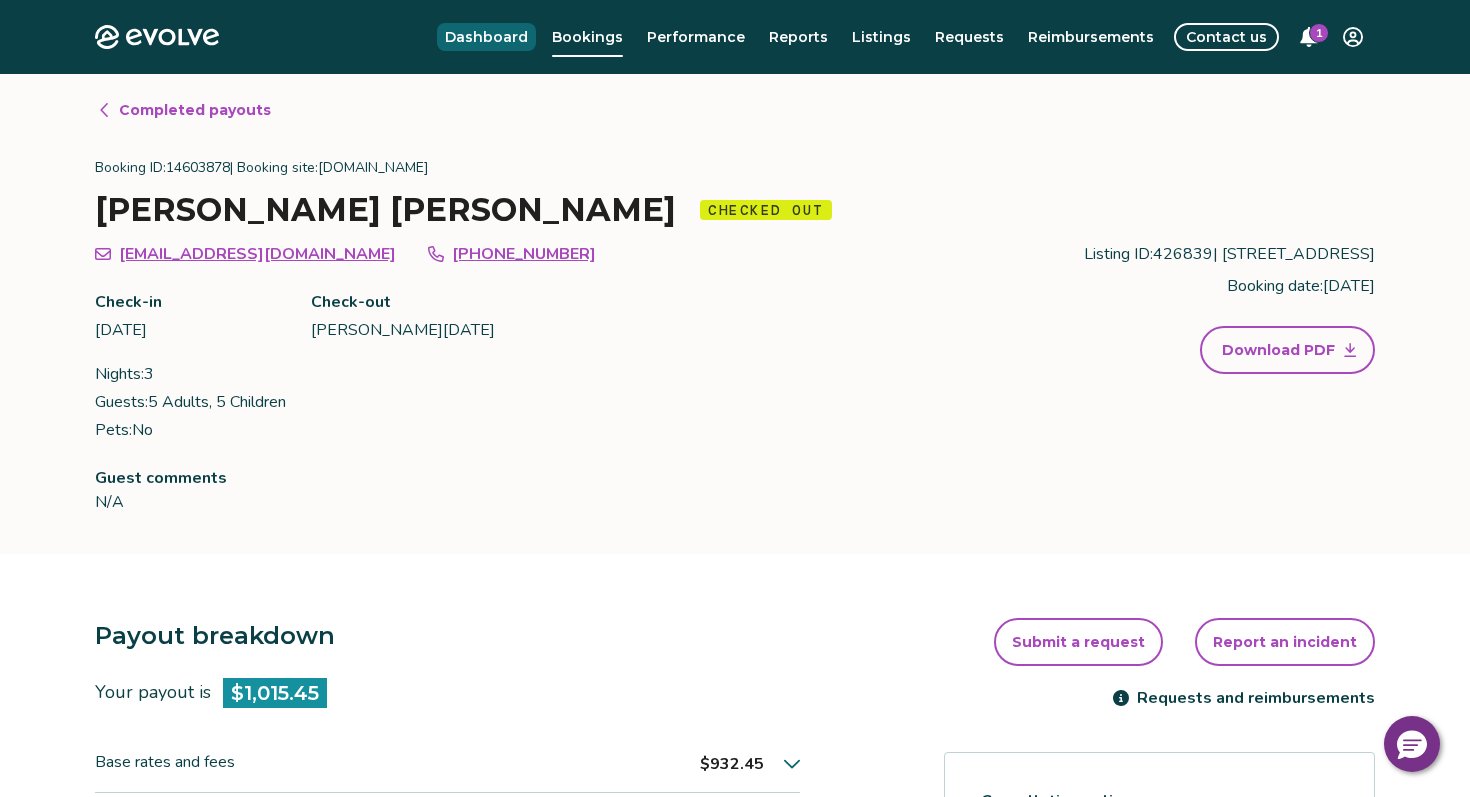 click on "Dashboard" at bounding box center (486, 37) 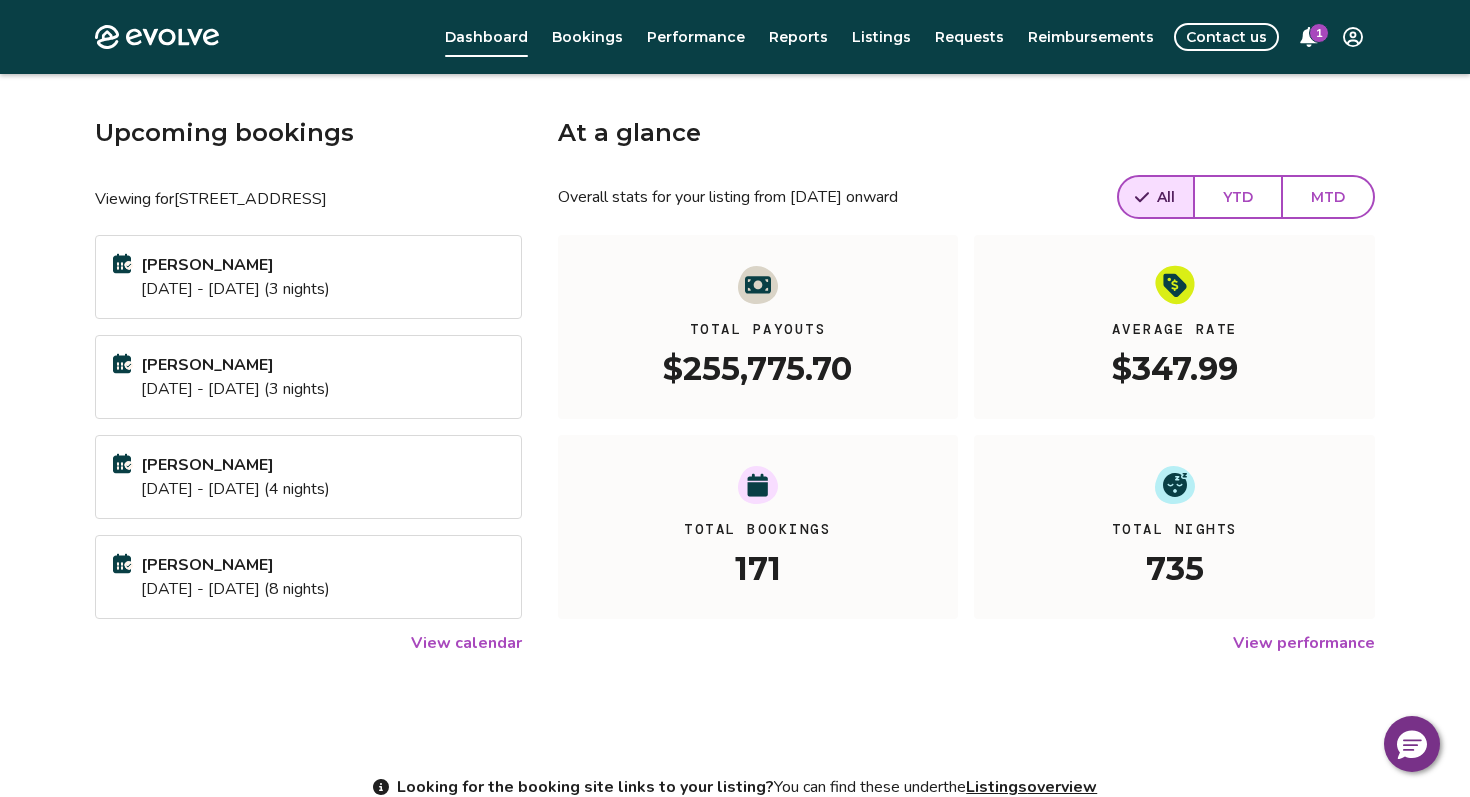 scroll, scrollTop: 75, scrollLeft: 0, axis: vertical 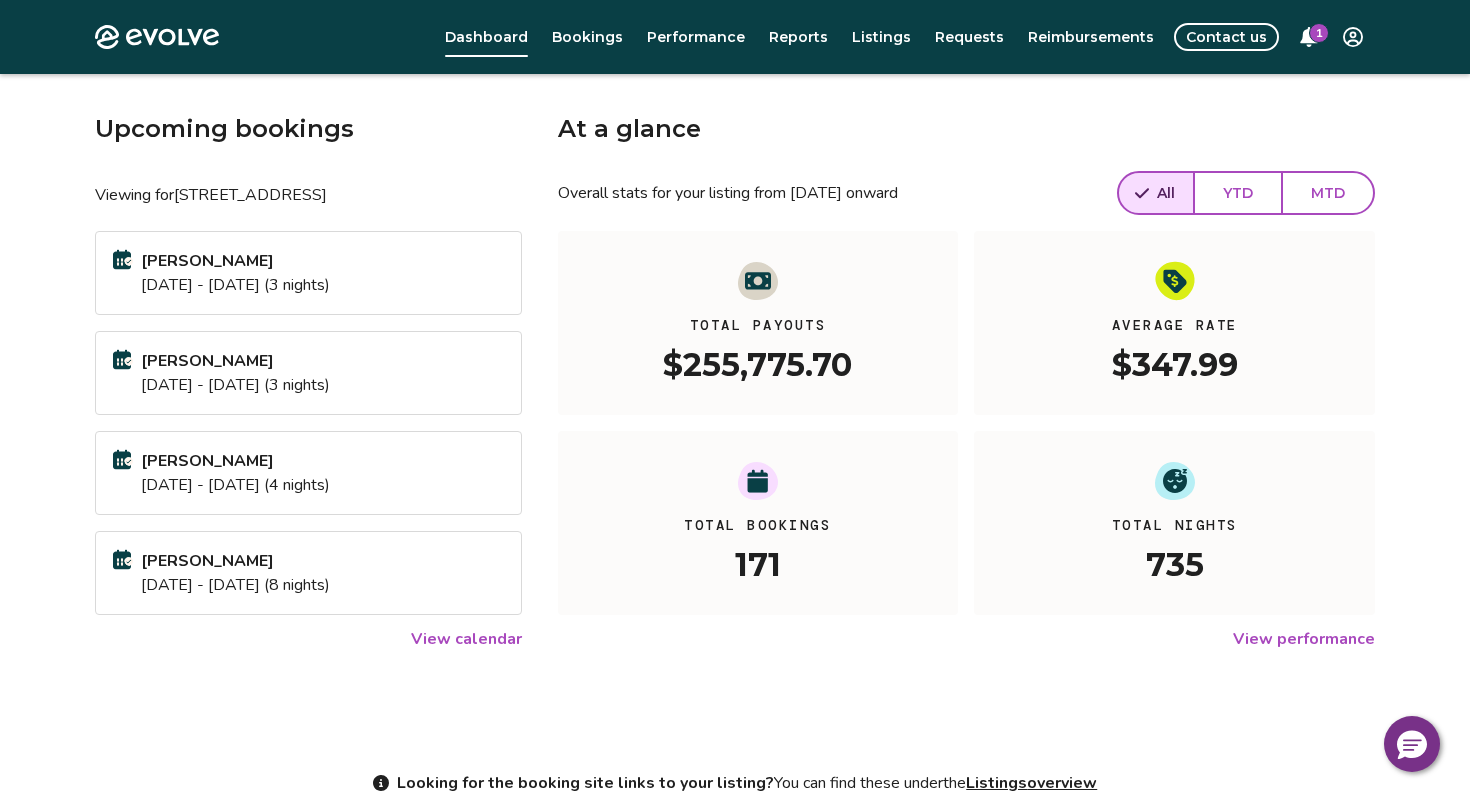 click on "MTD" at bounding box center [1328, 193] 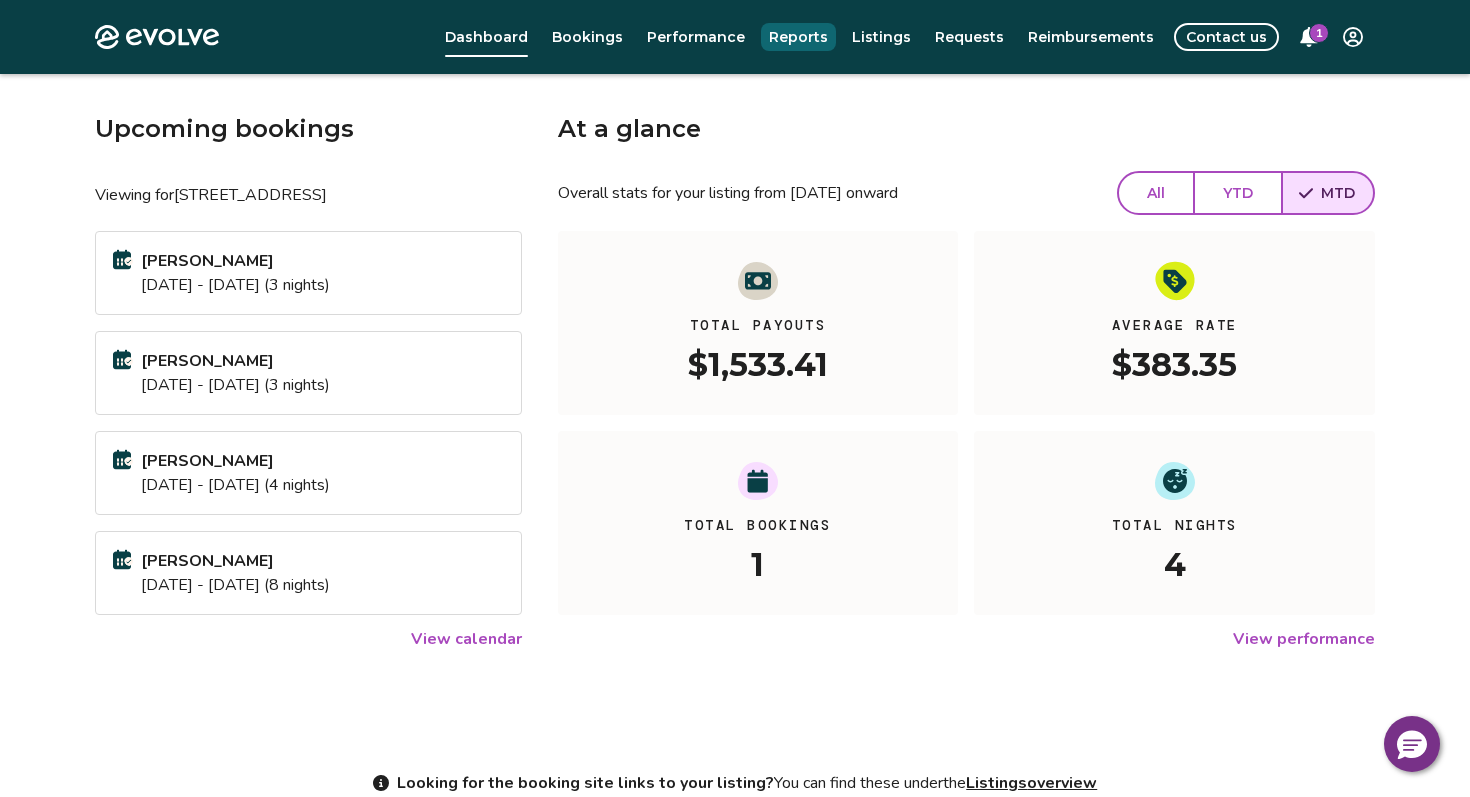 click on "Reports" at bounding box center [798, 37] 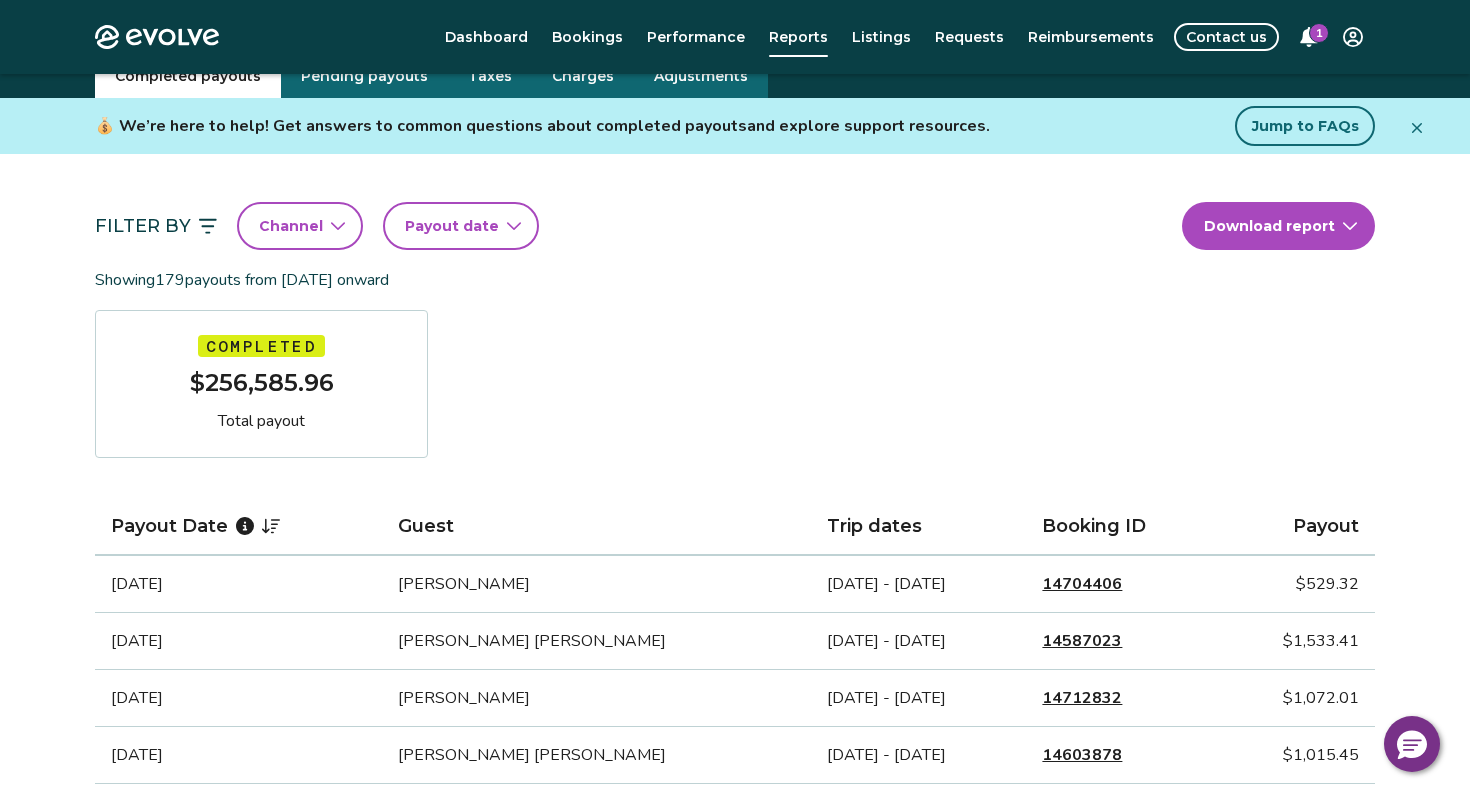scroll, scrollTop: 108, scrollLeft: 0, axis: vertical 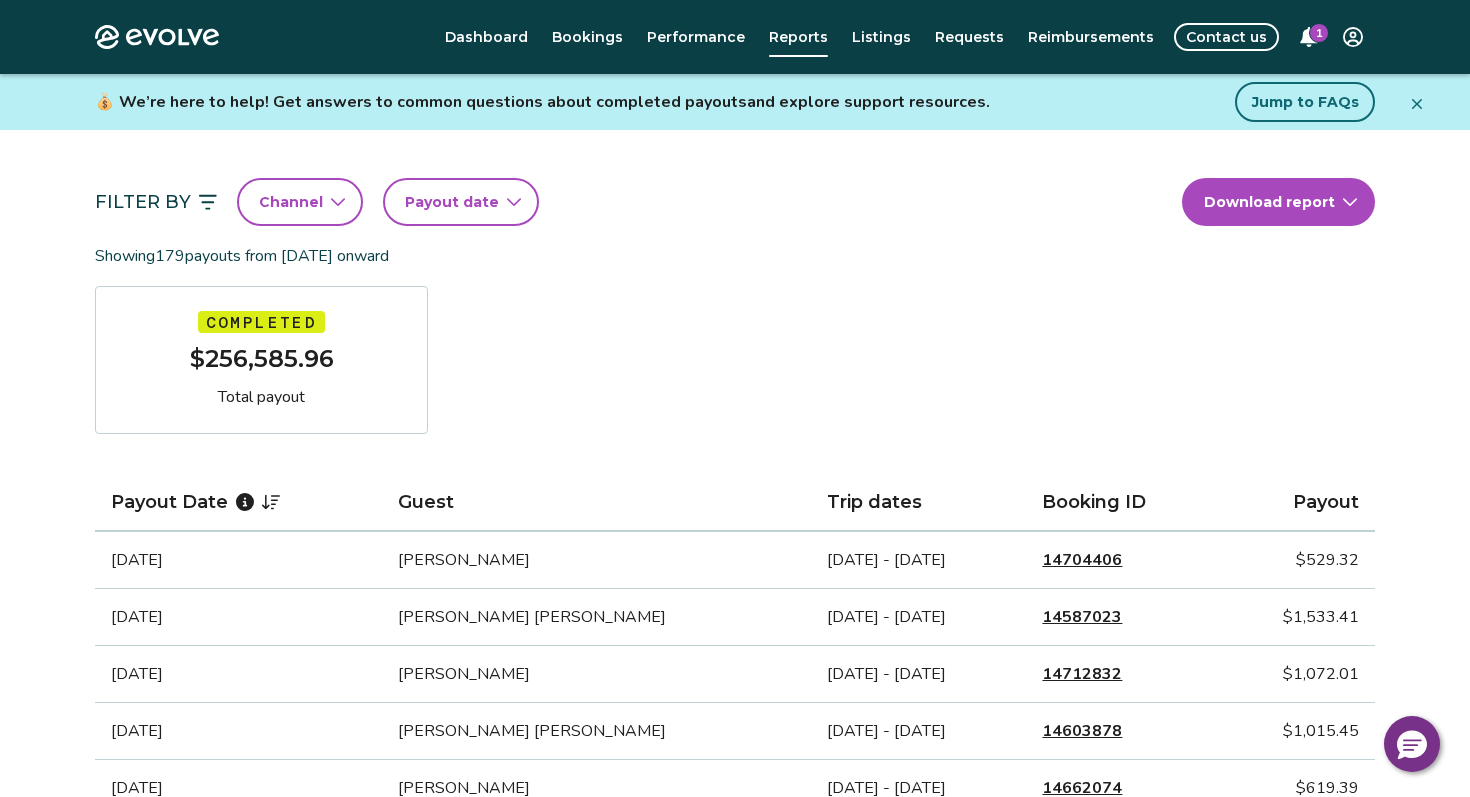 click on "Evolve Dashboard Bookings Performance Reports Listings Requests Reimbursements Contact us 1 Reports Completed payouts Pending payouts Taxes Charges Adjustments 💰 We’re here to help! Get answers to common questions about   completed payouts  and explore support resources. Jump to FAQs Filter By  Channel Payout date Download   report Showing  179  payouts   from [DATE] onward Completed $256,585.96 Total payout Payout Date Guest Trip dates Booking ID Payout [DATE] [PERSON_NAME] [DATE] - [DATE] 14704406 $529.32 [DATE] [PERSON_NAME] [PERSON_NAME] [DATE] - [DATE] 14587023 $1,533.41 [DATE] [PERSON_NAME] [DATE] - [DATE] 14712832 $1,072.01 [DATE] [PERSON_NAME] [PERSON_NAME] [DATE] - [DATE] 14603878 $1,015.45 [DATE] [PERSON_NAME] [DATE] - [DATE] 14662074 $619.39 [DATE] [PERSON_NAME] [DATE] - [DATE] 14594414 $868.53 [DATE] [PERSON_NAME] [DATE] - [DATE] 14704406 $1,094.59 [DATE] [PERSON_NAME] [DATE] - [DATE] 14634221 $874.07 [DATE] 14603829 $853.09" at bounding box center [735, 1189] 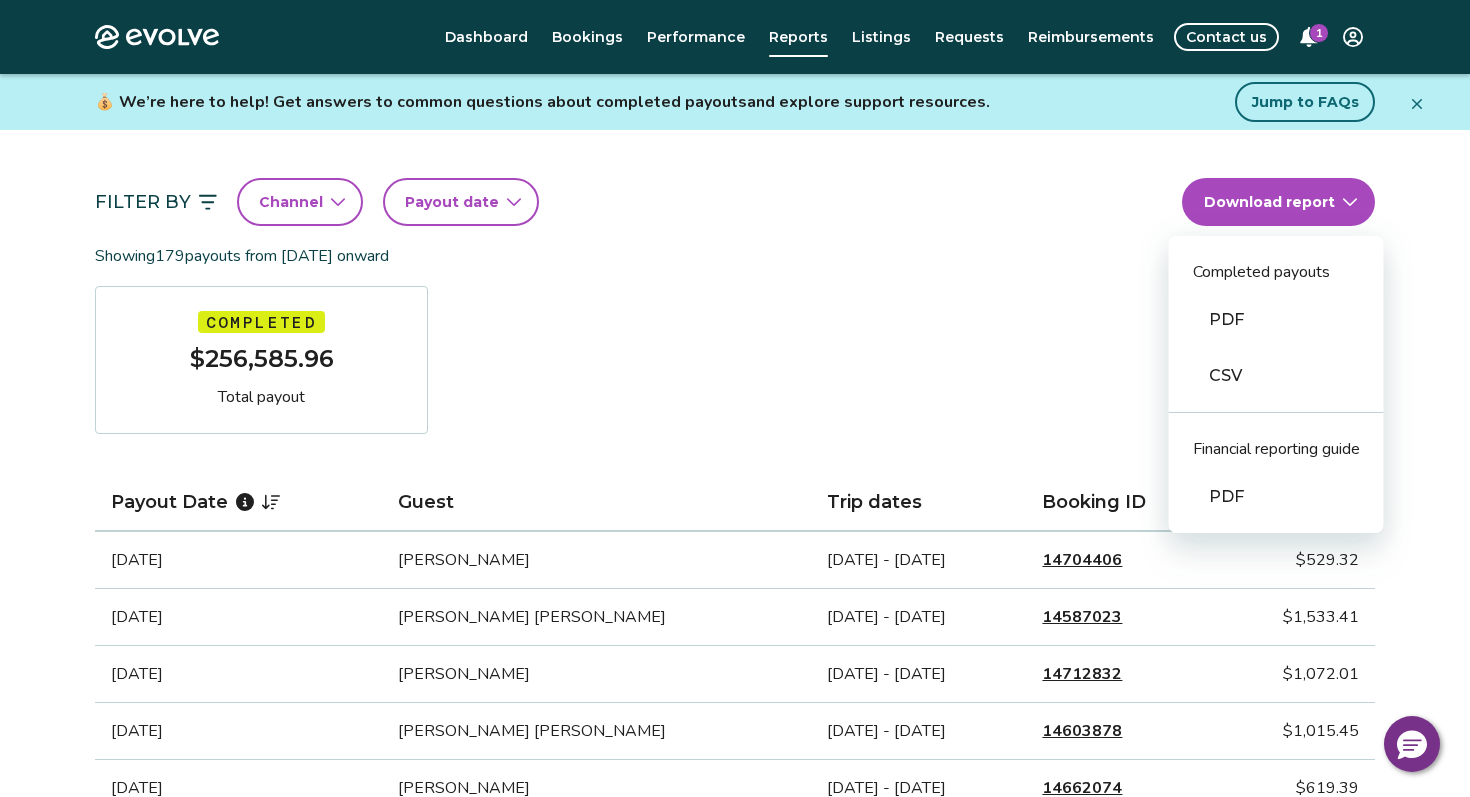 click on "PDF" at bounding box center [1276, 320] 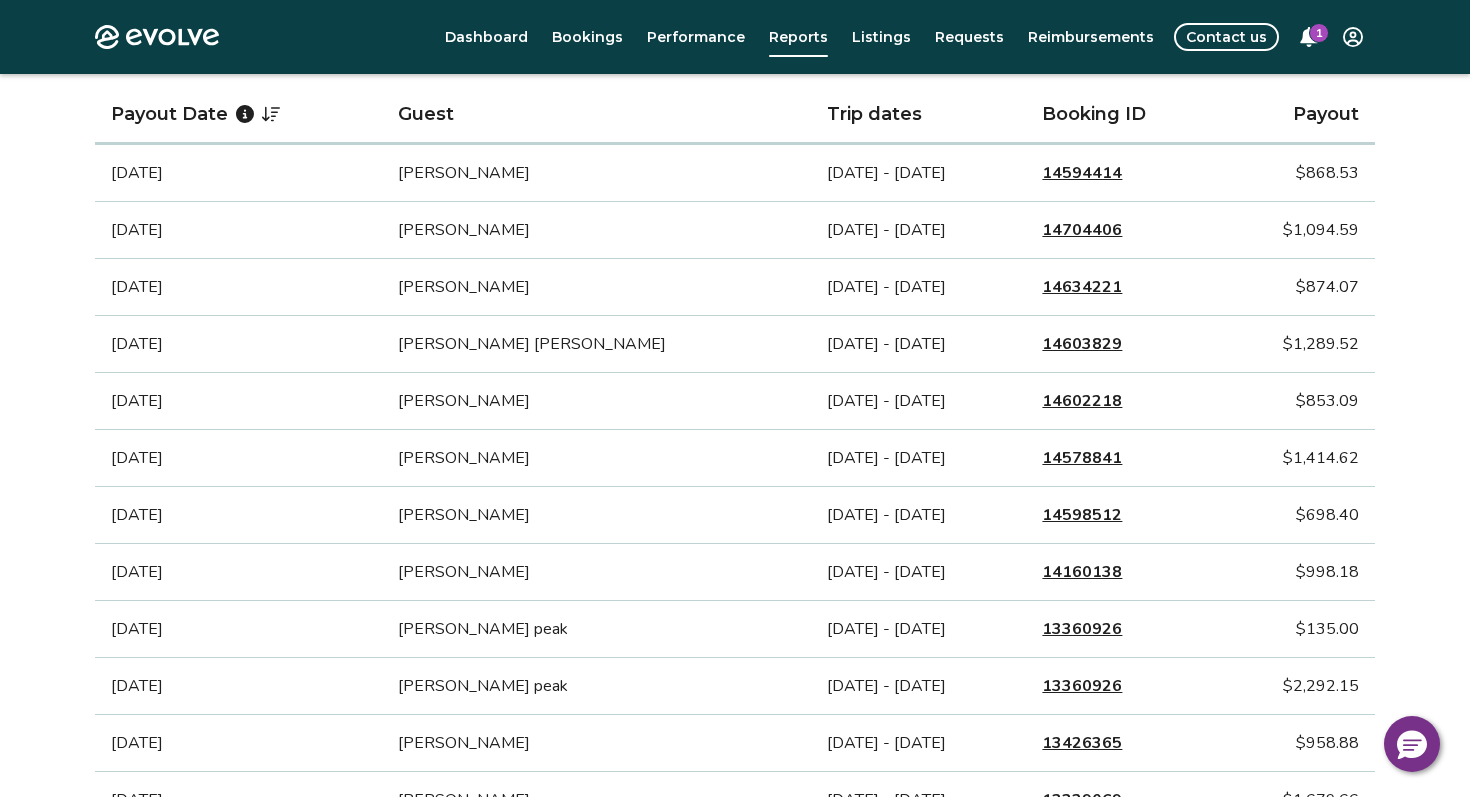 scroll, scrollTop: 795, scrollLeft: 0, axis: vertical 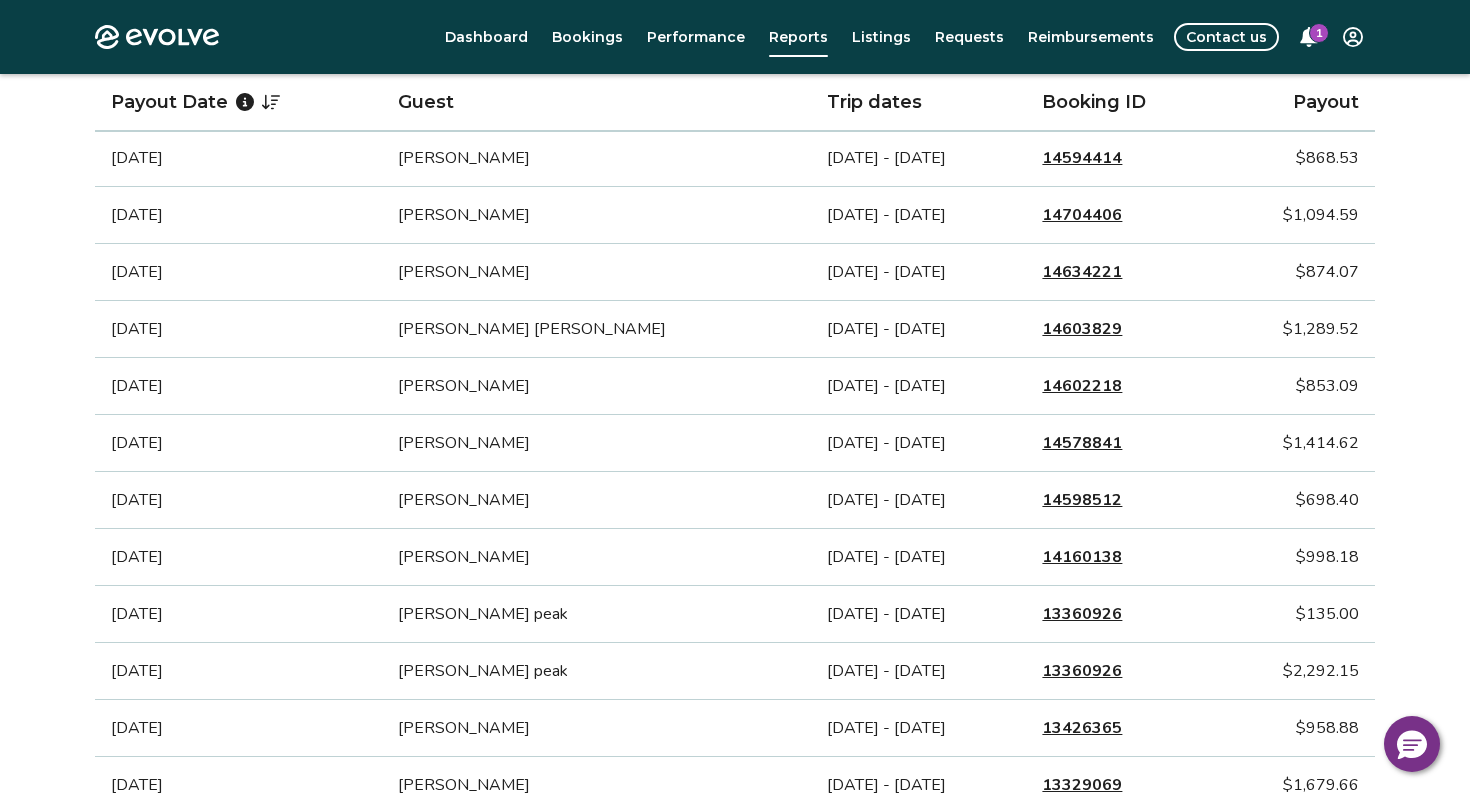 click on "14602218" at bounding box center [1082, 386] 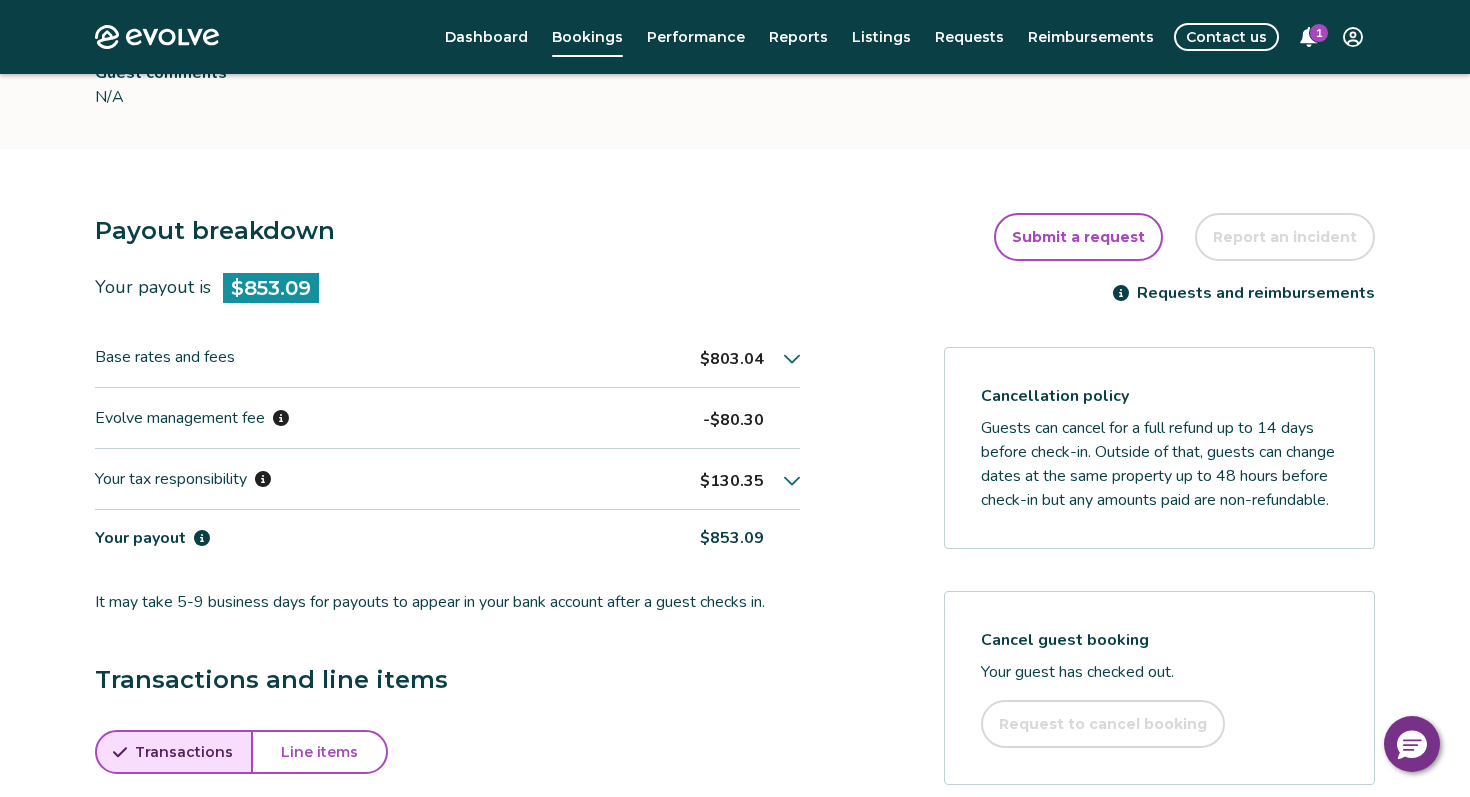 scroll, scrollTop: 409, scrollLeft: 0, axis: vertical 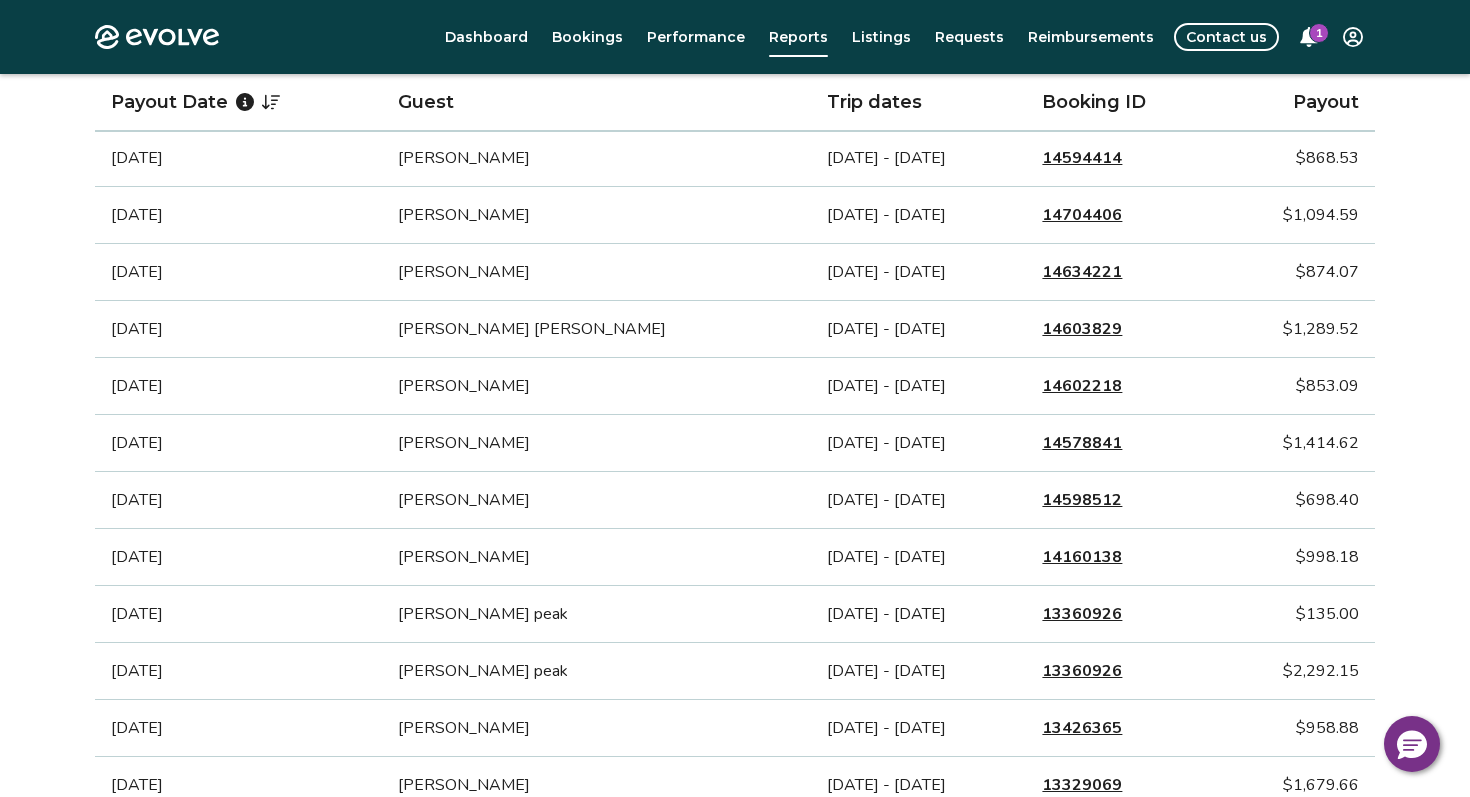 click on "14578841" at bounding box center (1082, 443) 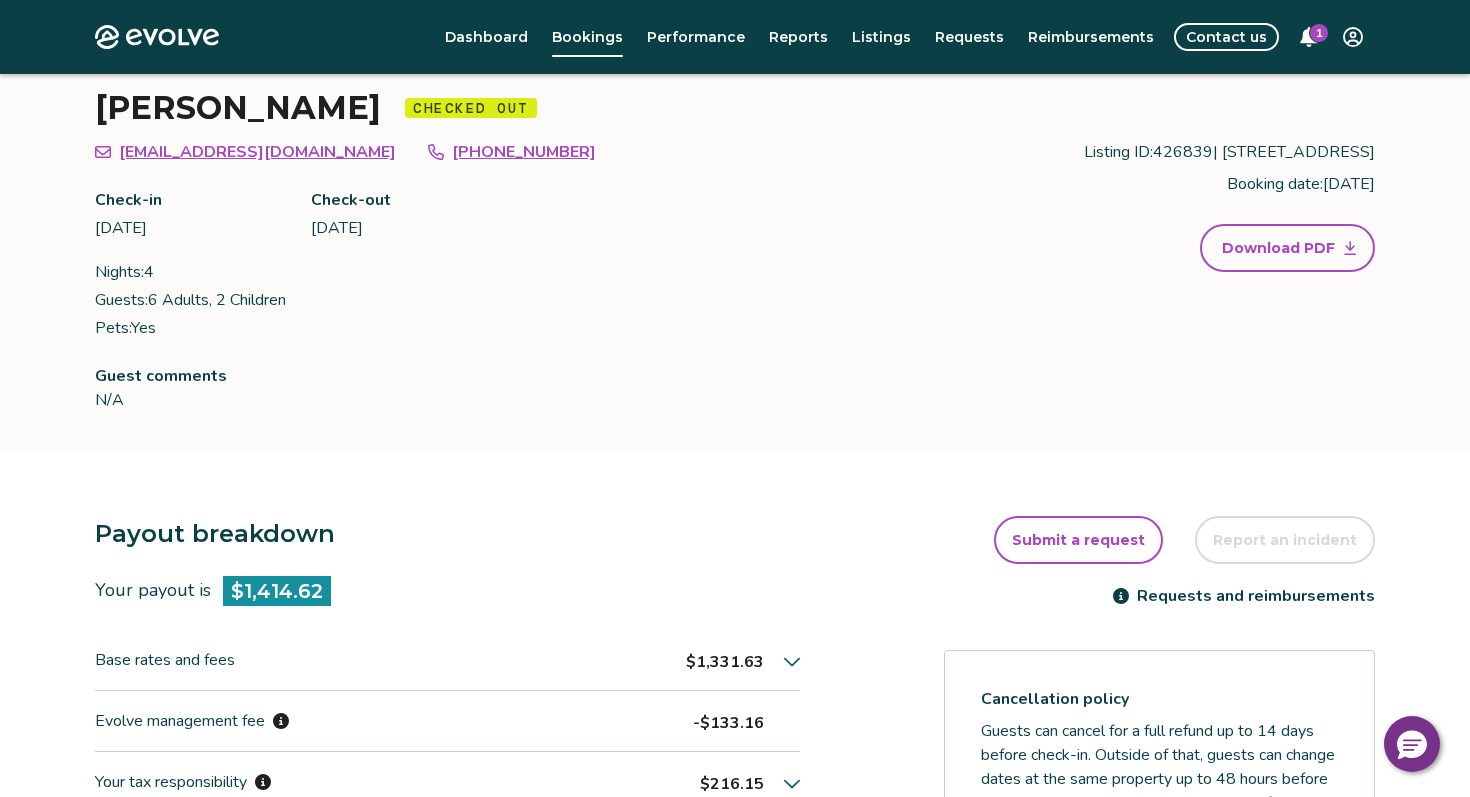 scroll, scrollTop: 99, scrollLeft: 0, axis: vertical 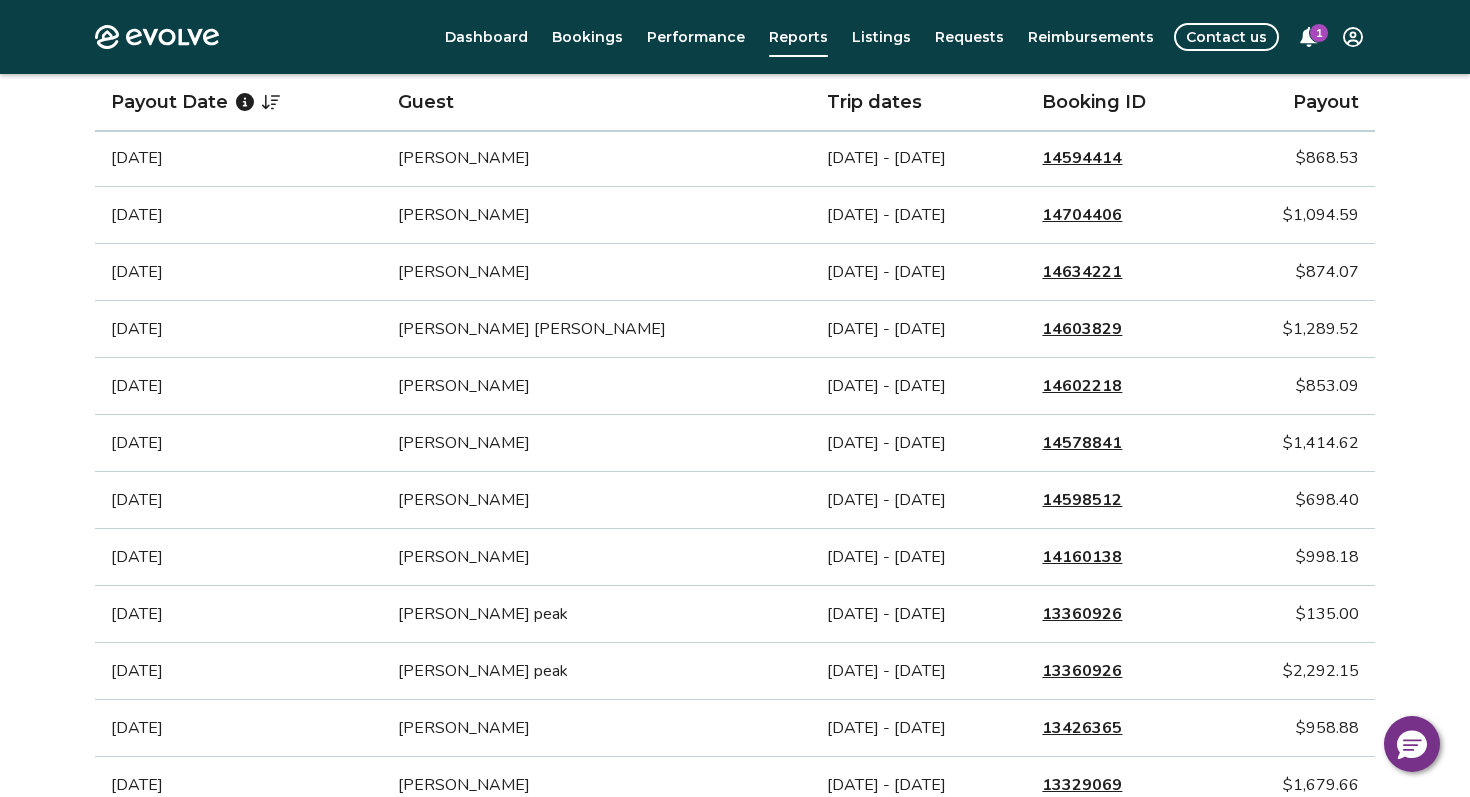 click on "14598512" at bounding box center [1082, 500] 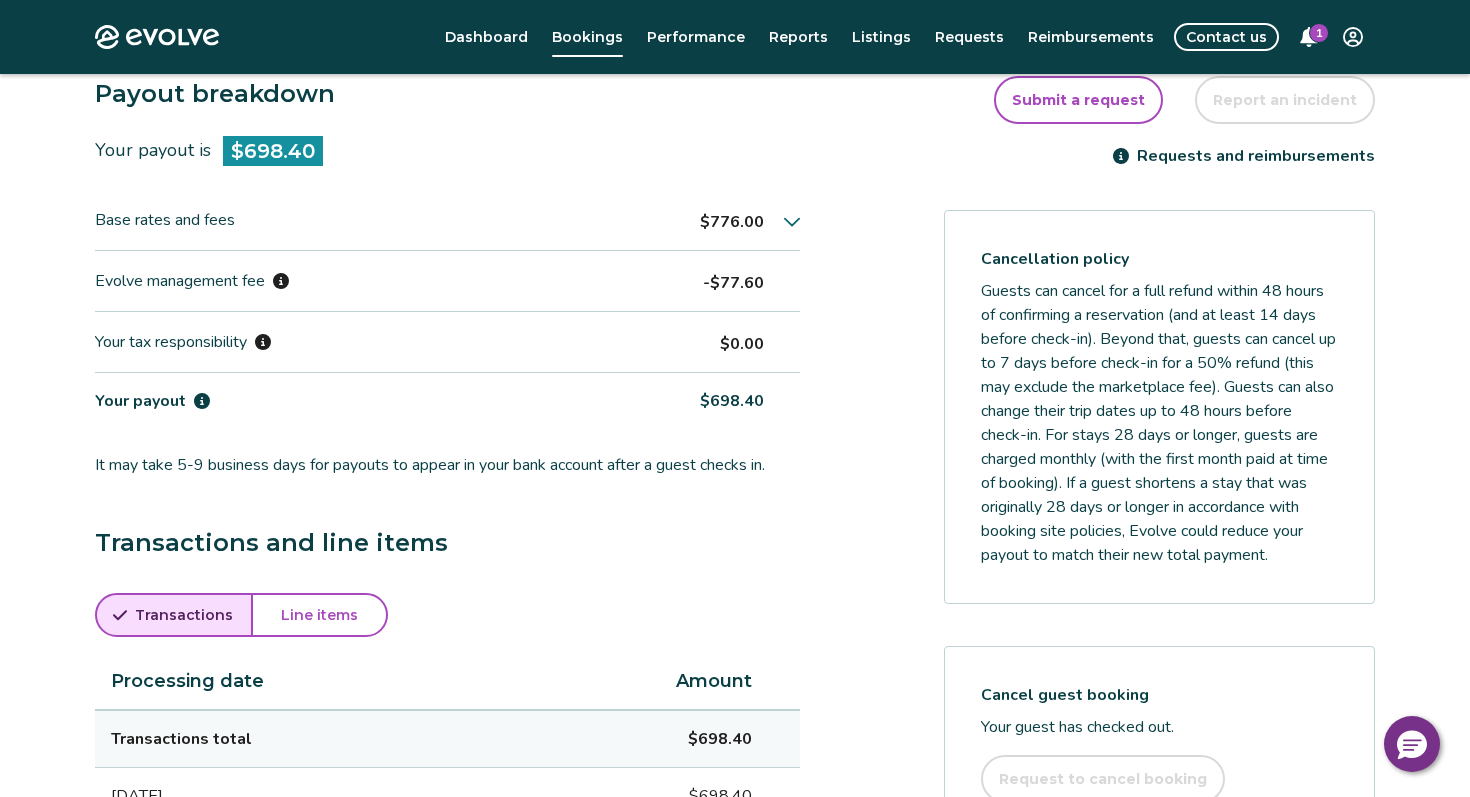 scroll, scrollTop: 537, scrollLeft: 0, axis: vertical 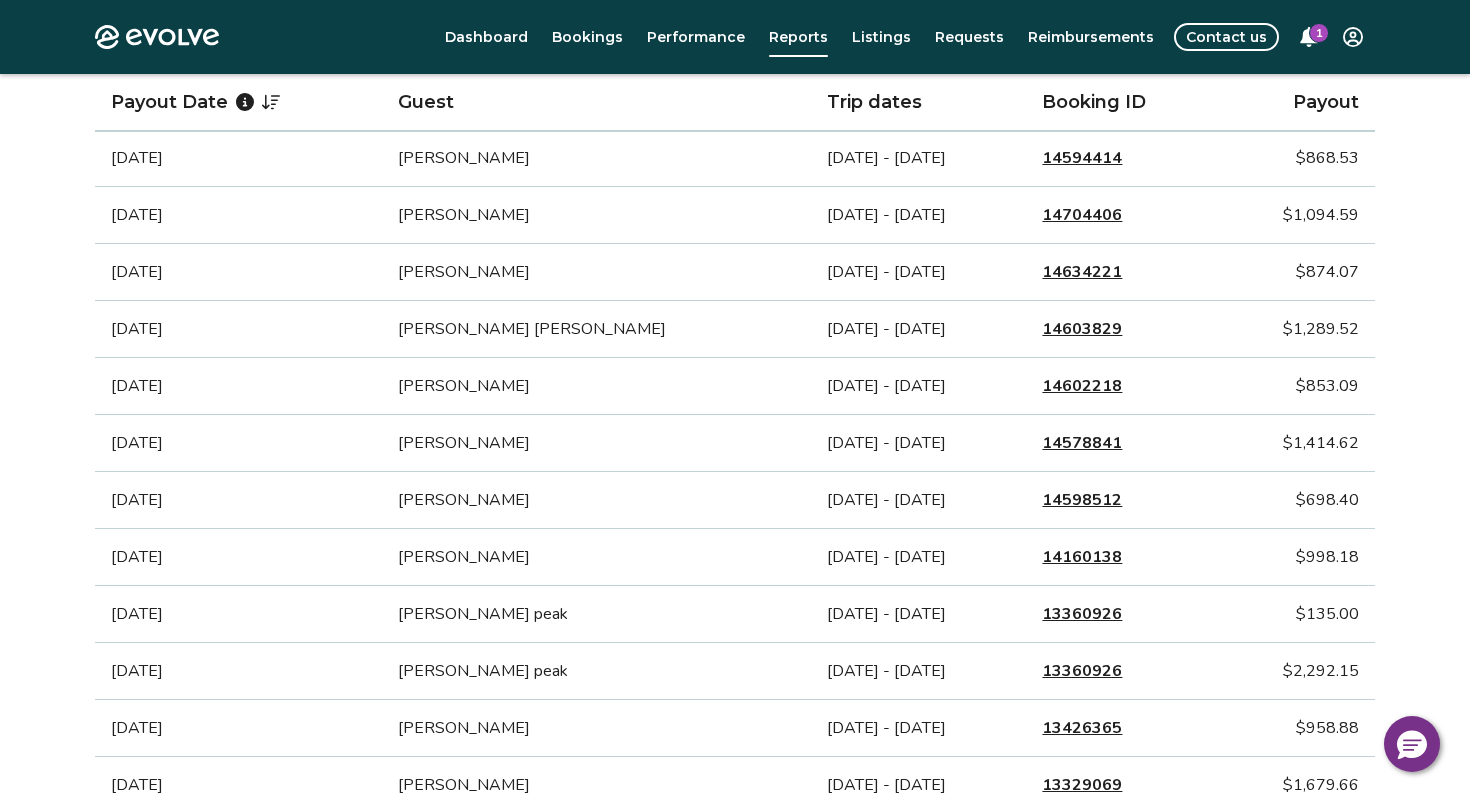 click on "14598512" at bounding box center [1082, 500] 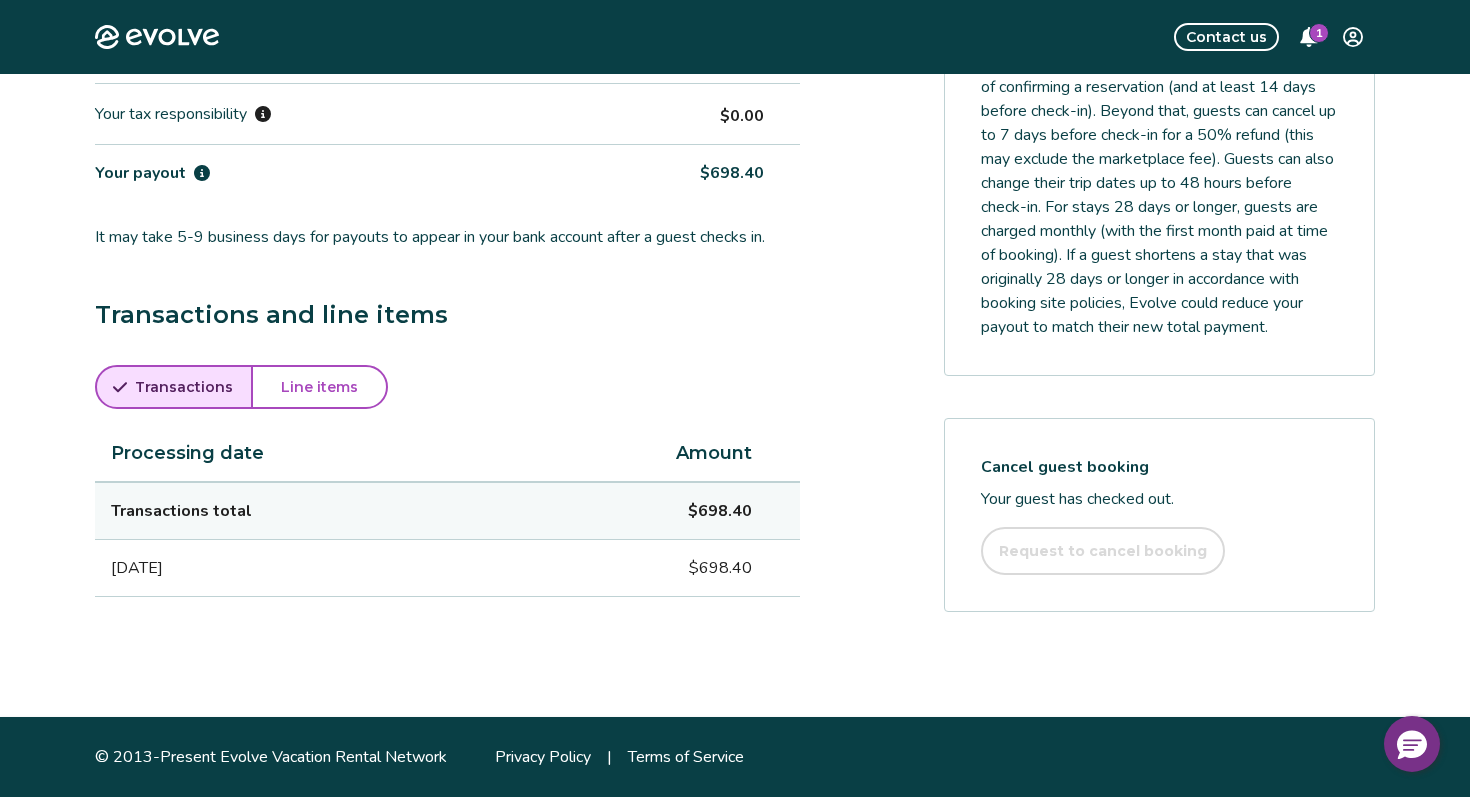 scroll, scrollTop: 0, scrollLeft: 0, axis: both 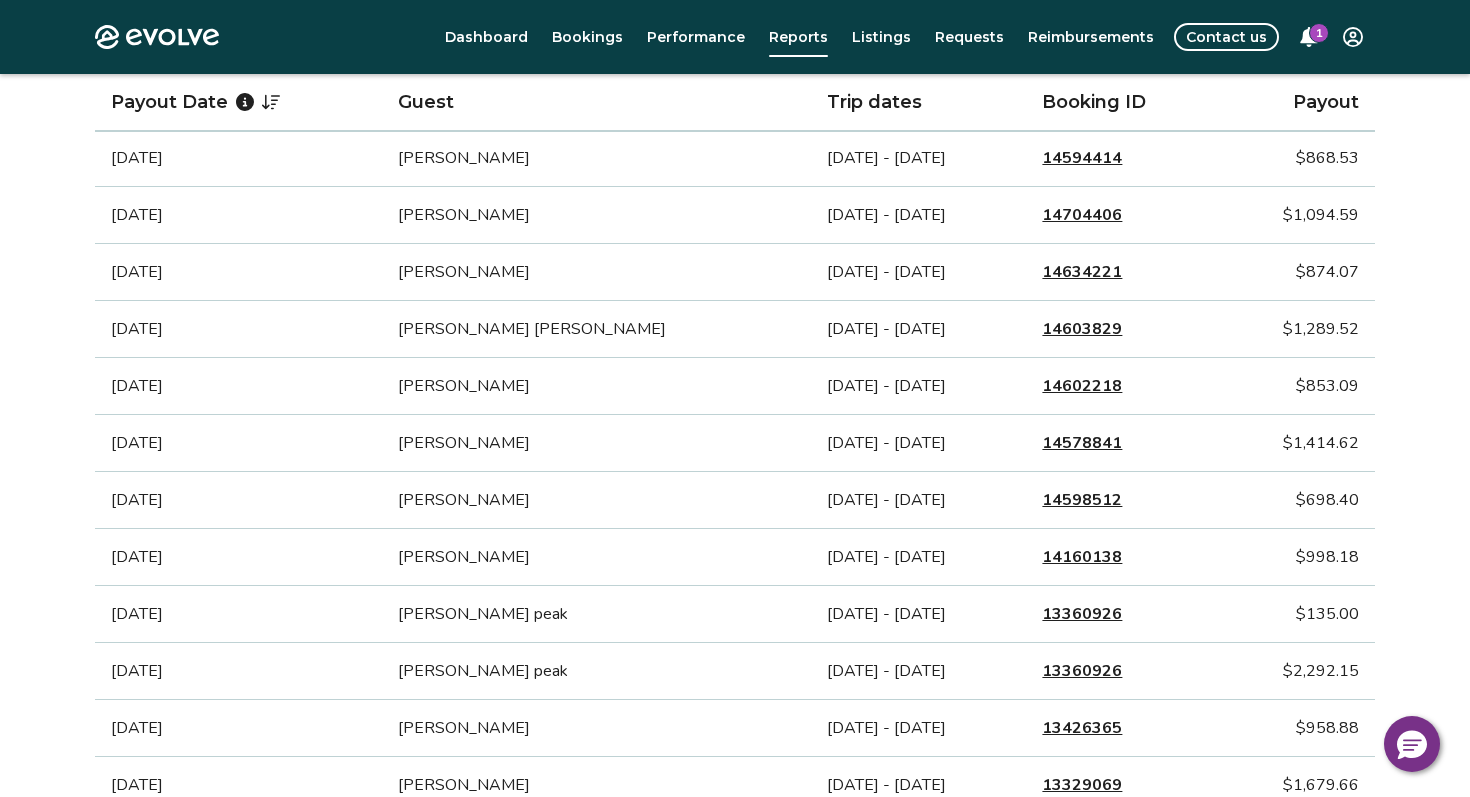 click on "14160138" at bounding box center [1082, 557] 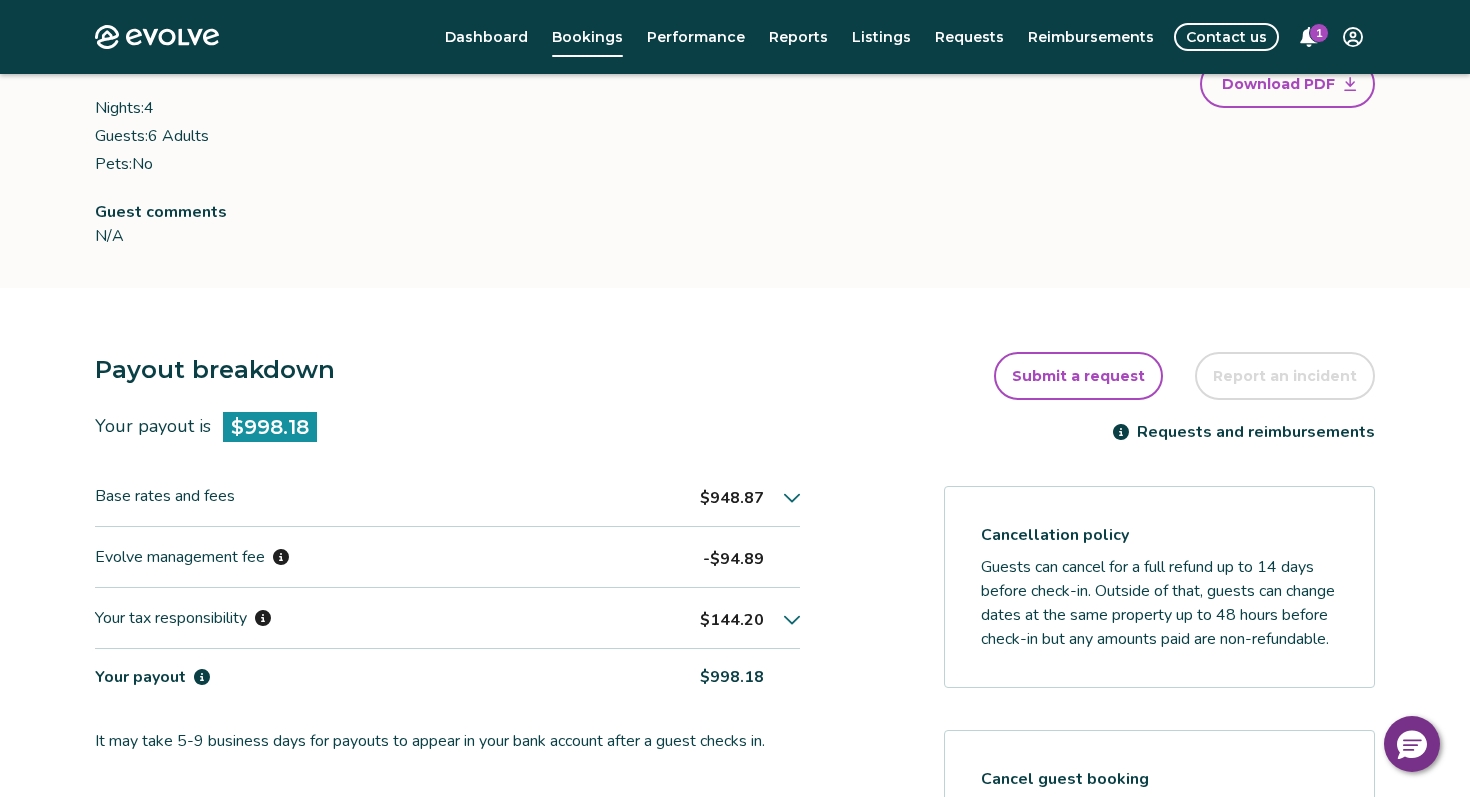 scroll, scrollTop: 301, scrollLeft: 0, axis: vertical 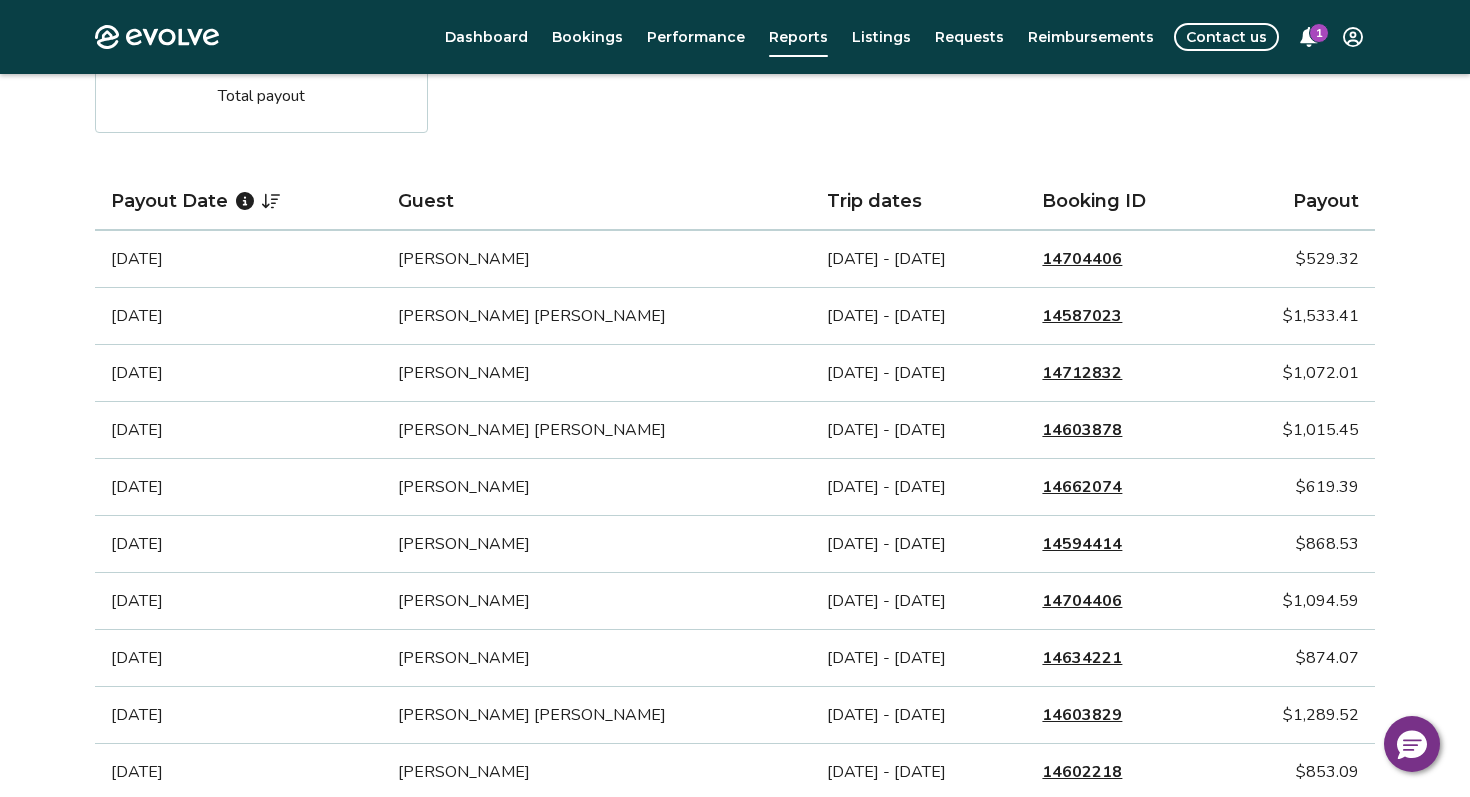 click on "14704406" at bounding box center [1082, 259] 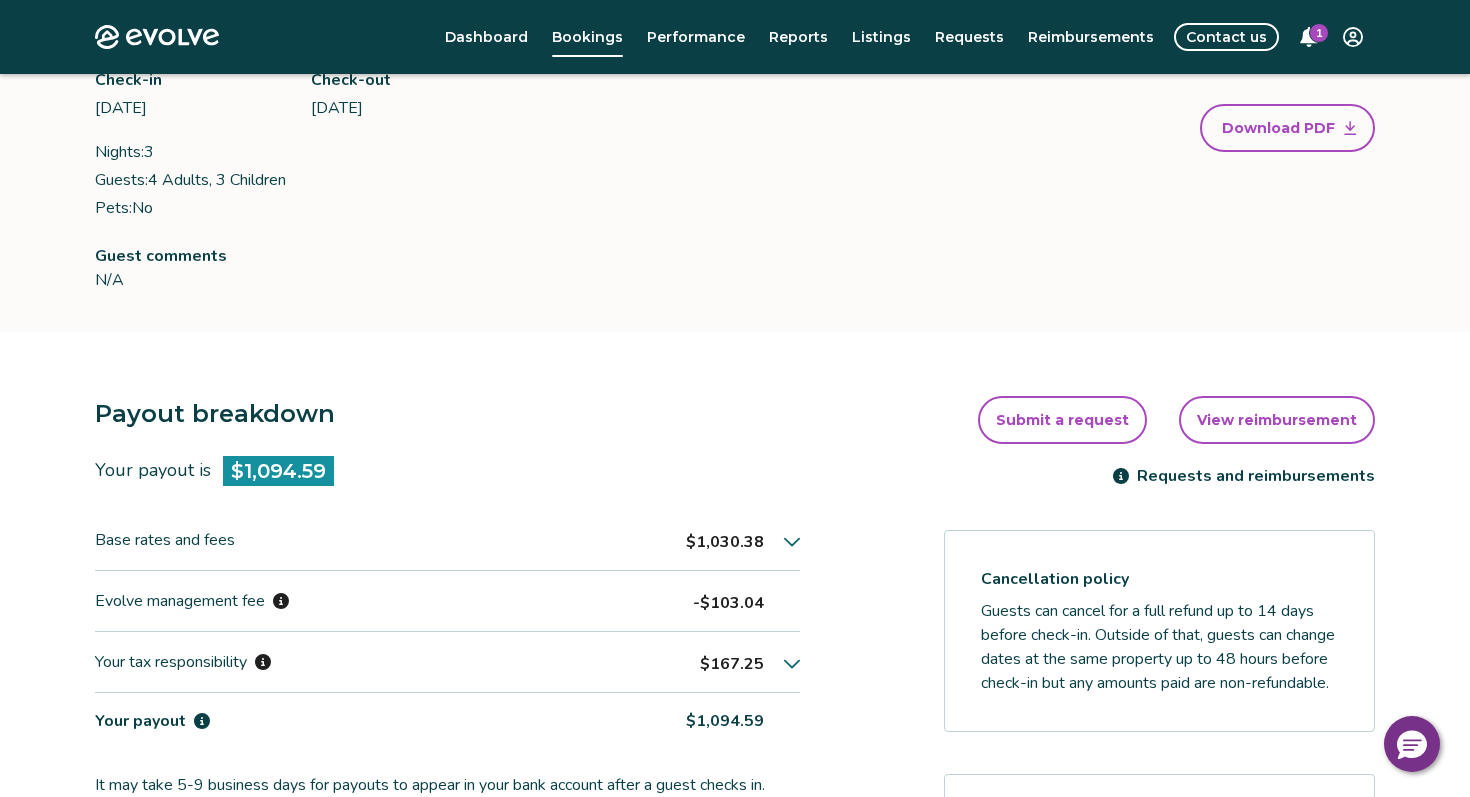 scroll, scrollTop: 0, scrollLeft: 0, axis: both 